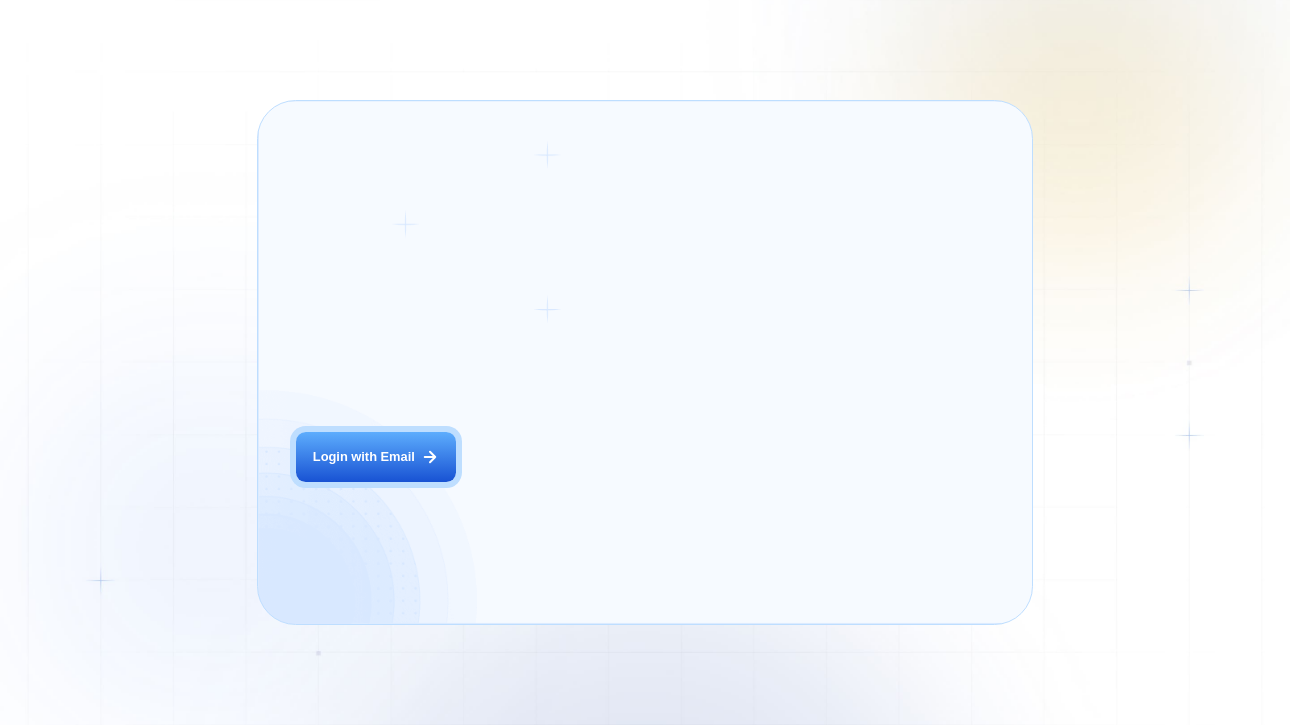 scroll, scrollTop: 0, scrollLeft: 0, axis: both 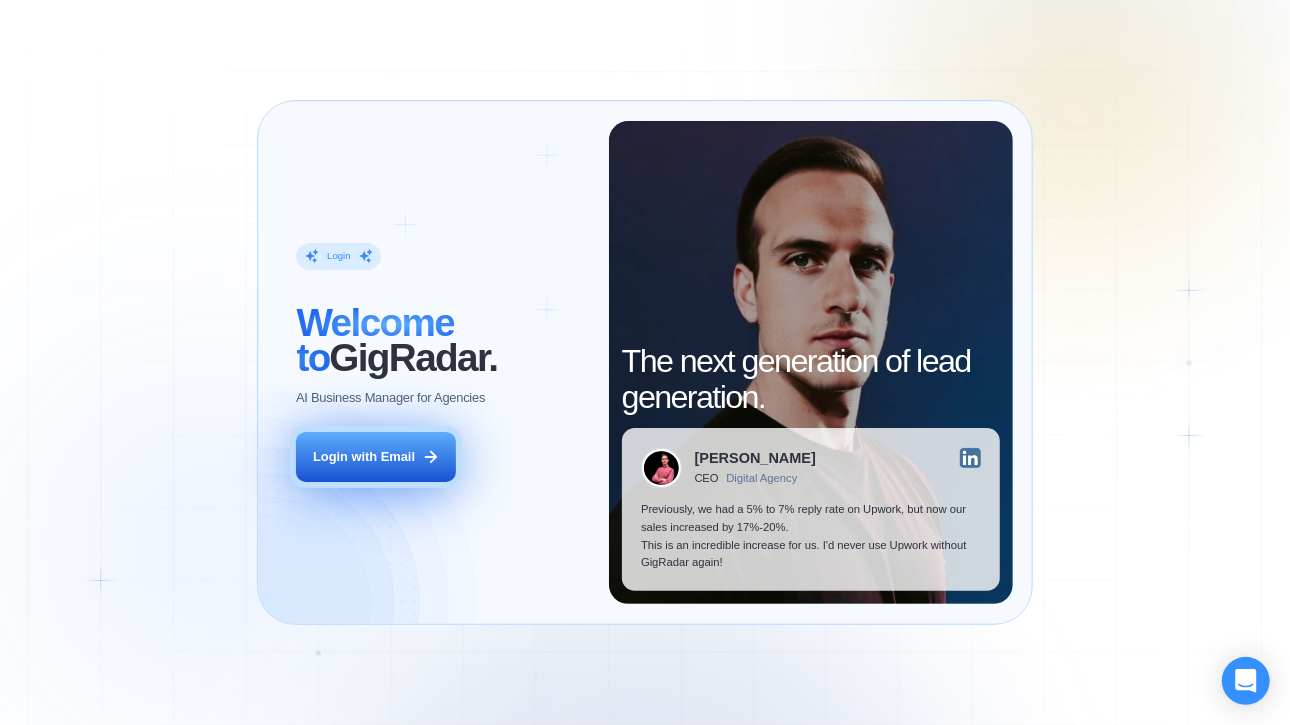click 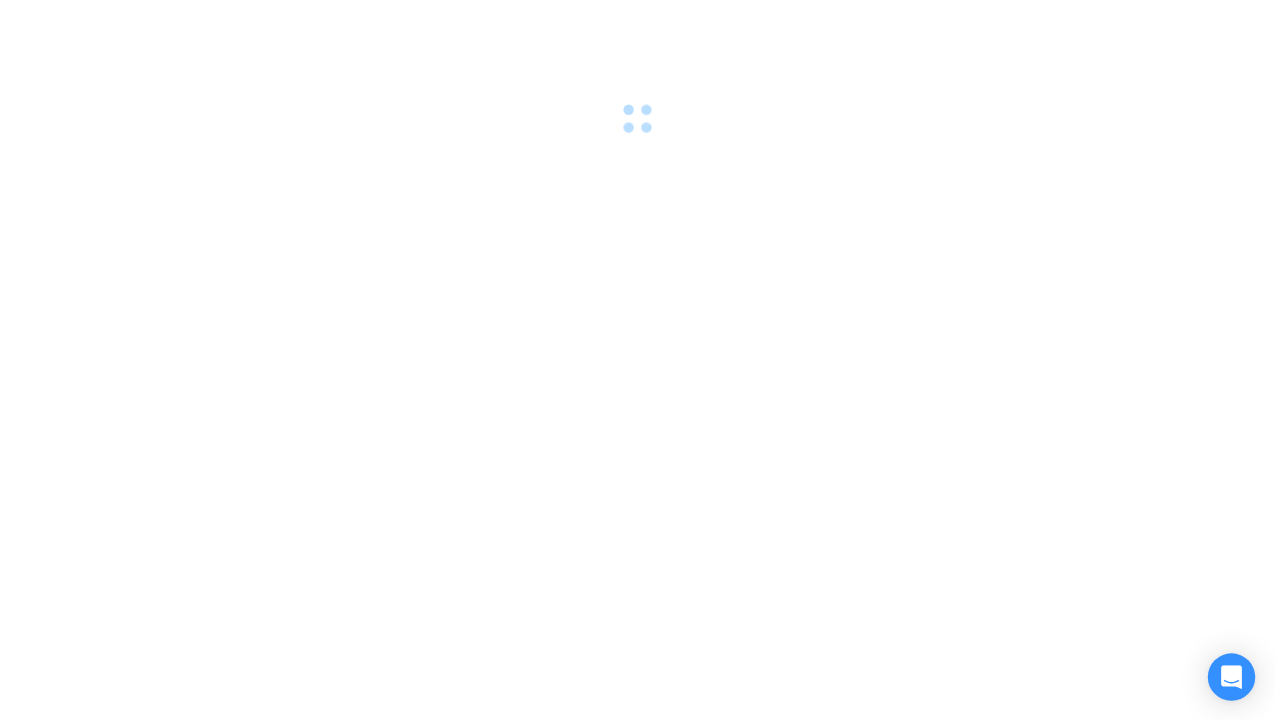 scroll, scrollTop: 0, scrollLeft: 0, axis: both 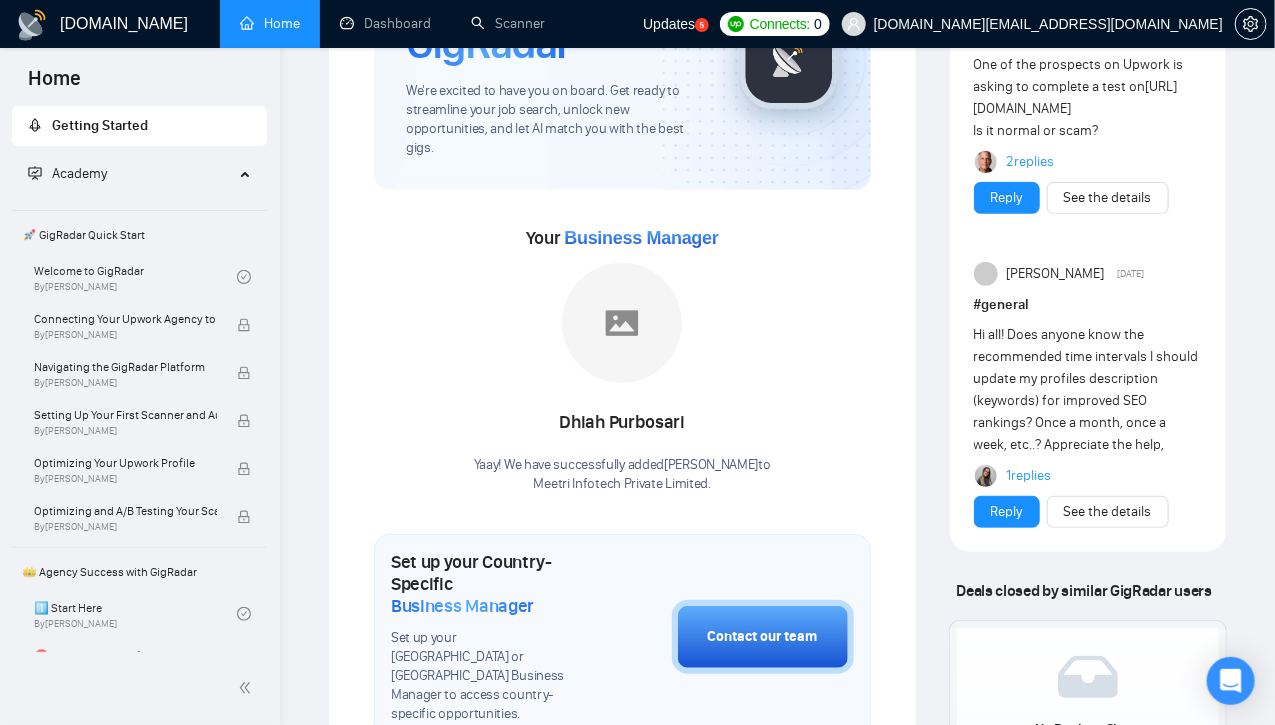 click on "Business Manager" at bounding box center (641, 238) 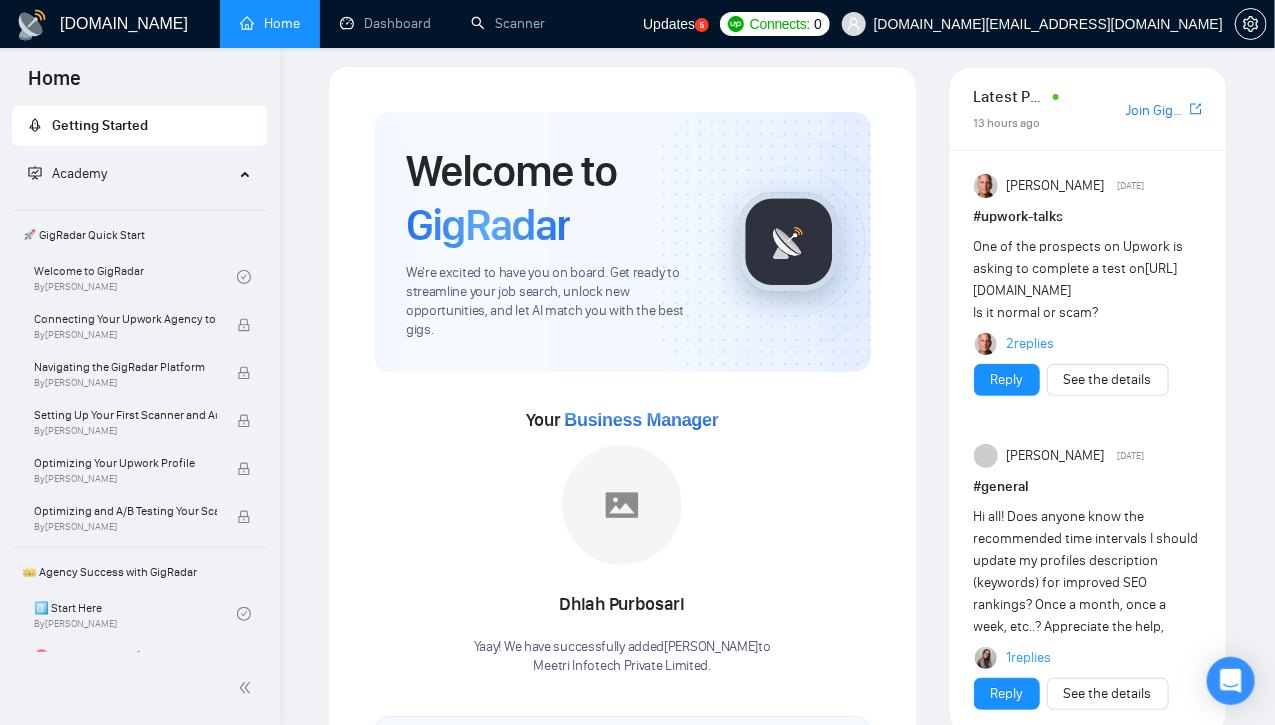 scroll, scrollTop: 0, scrollLeft: 0, axis: both 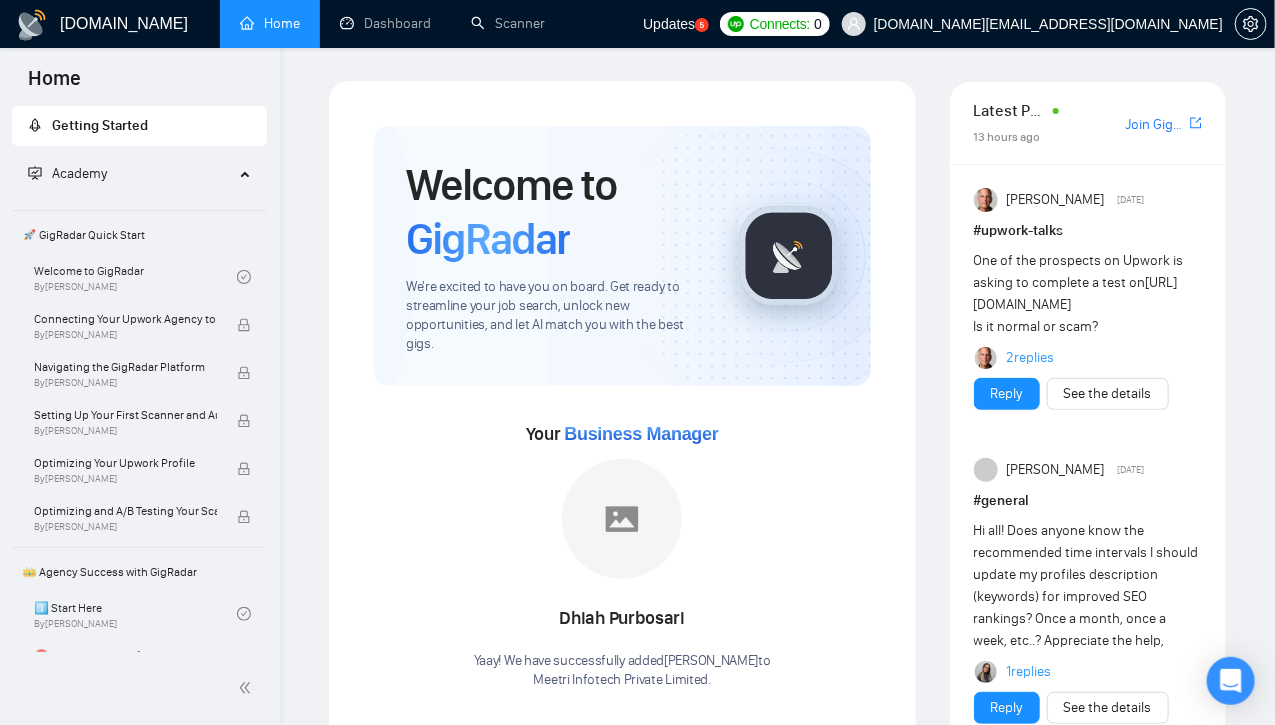 click on "Updates" at bounding box center (669, 24) 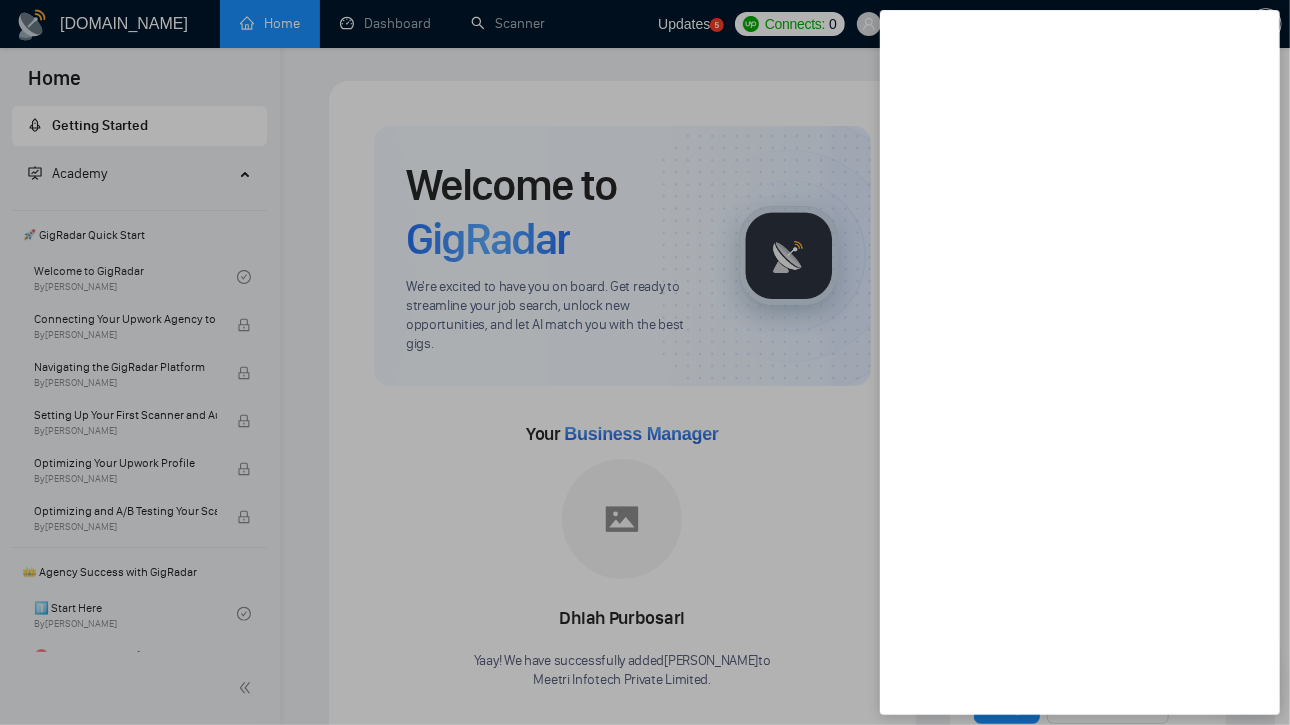 click at bounding box center (645, 362) 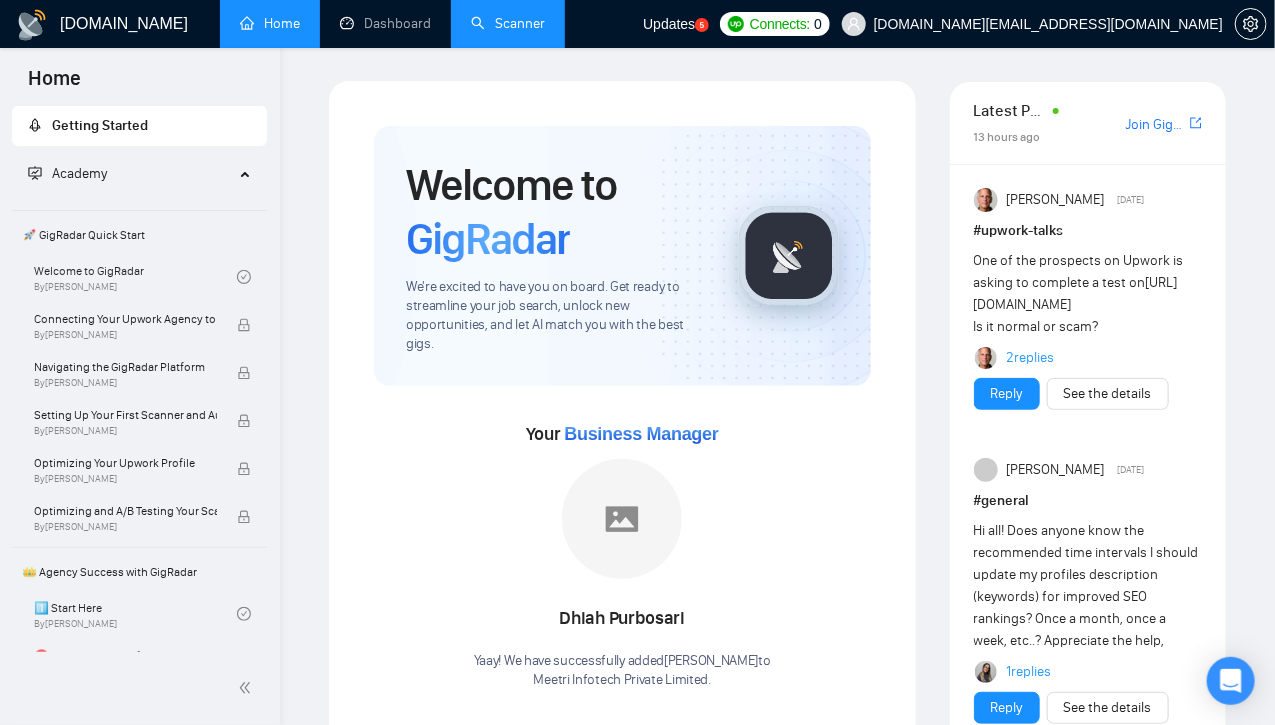 click on "Scanner" at bounding box center [508, 23] 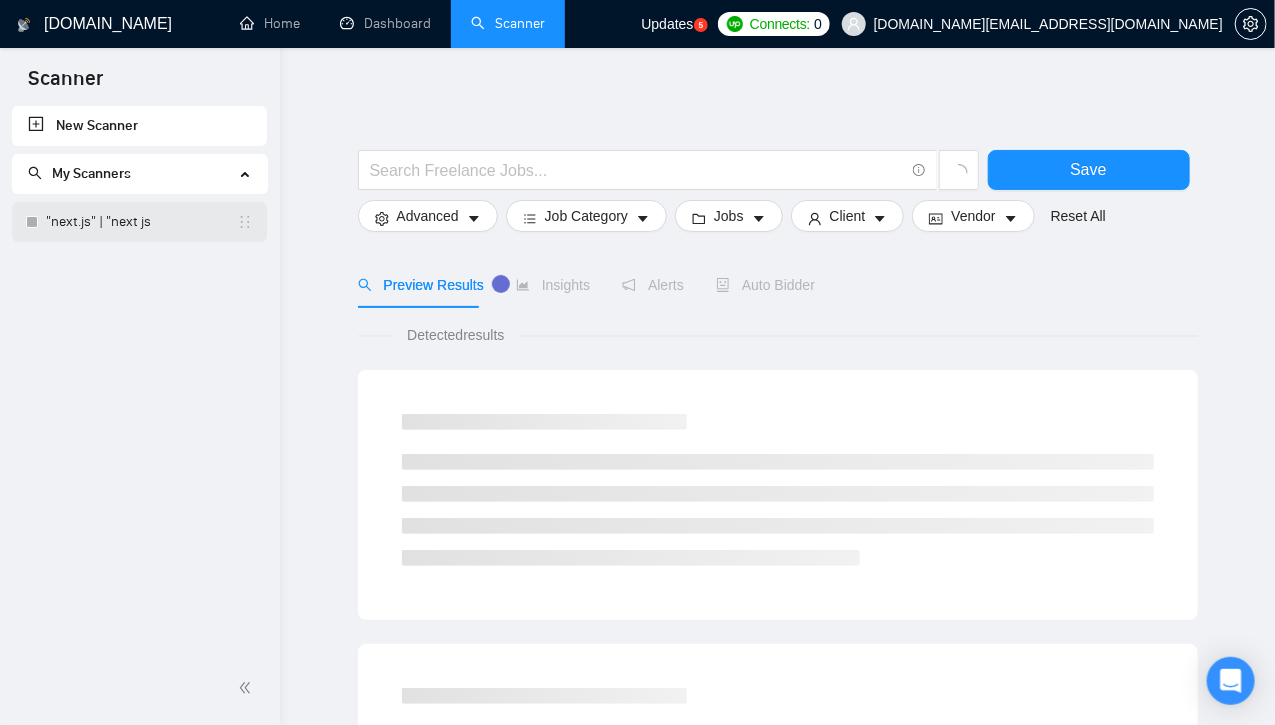 click on ""next.js" | "next js" at bounding box center (141, 222) 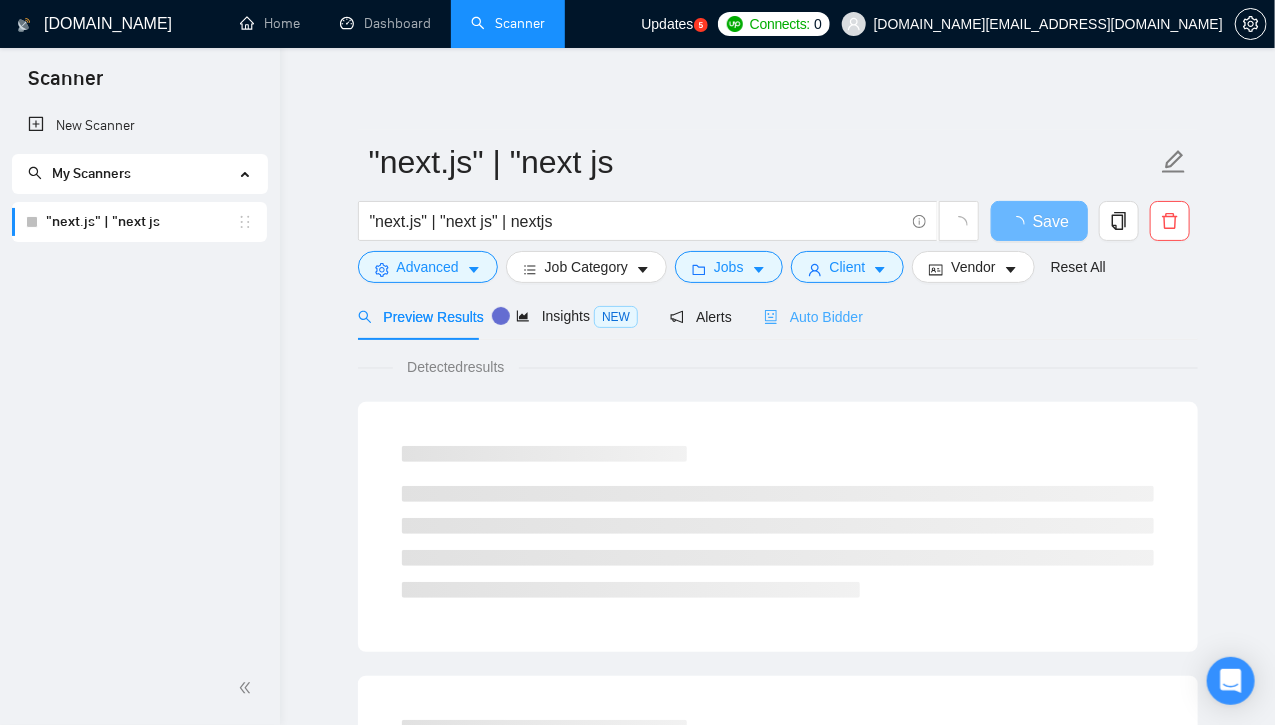 click on "Auto Bidder" at bounding box center [813, 316] 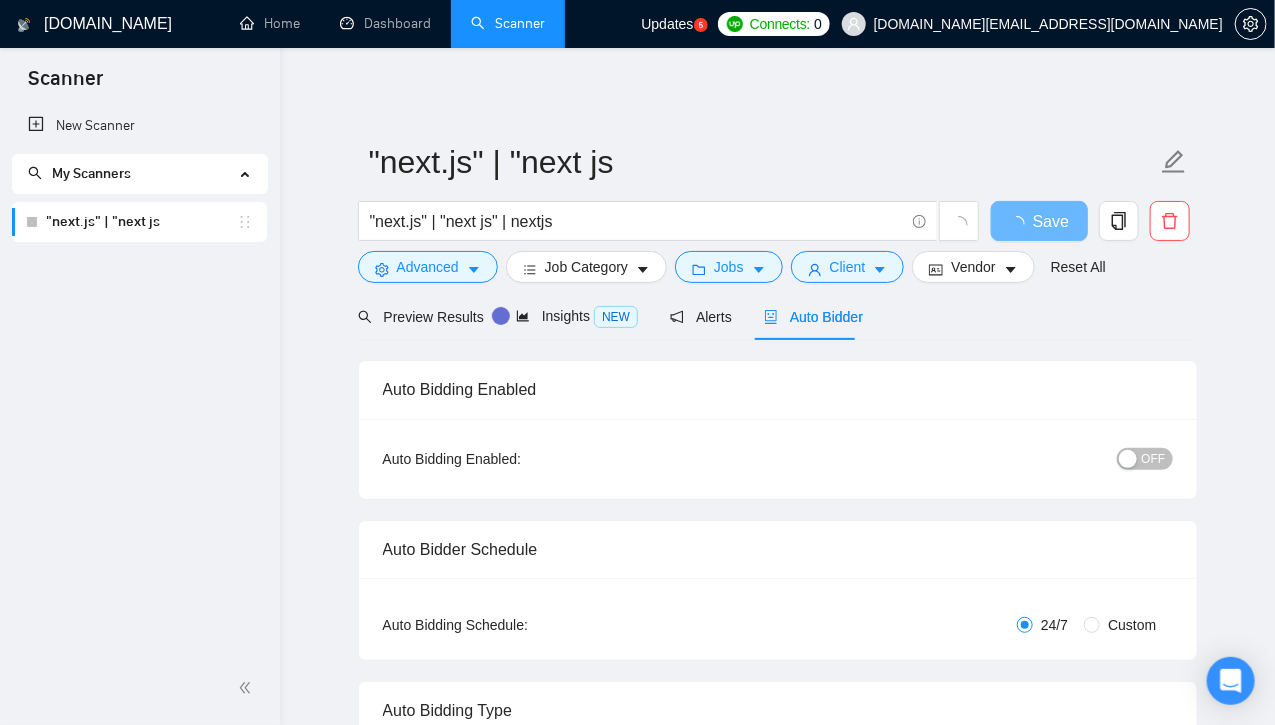 type 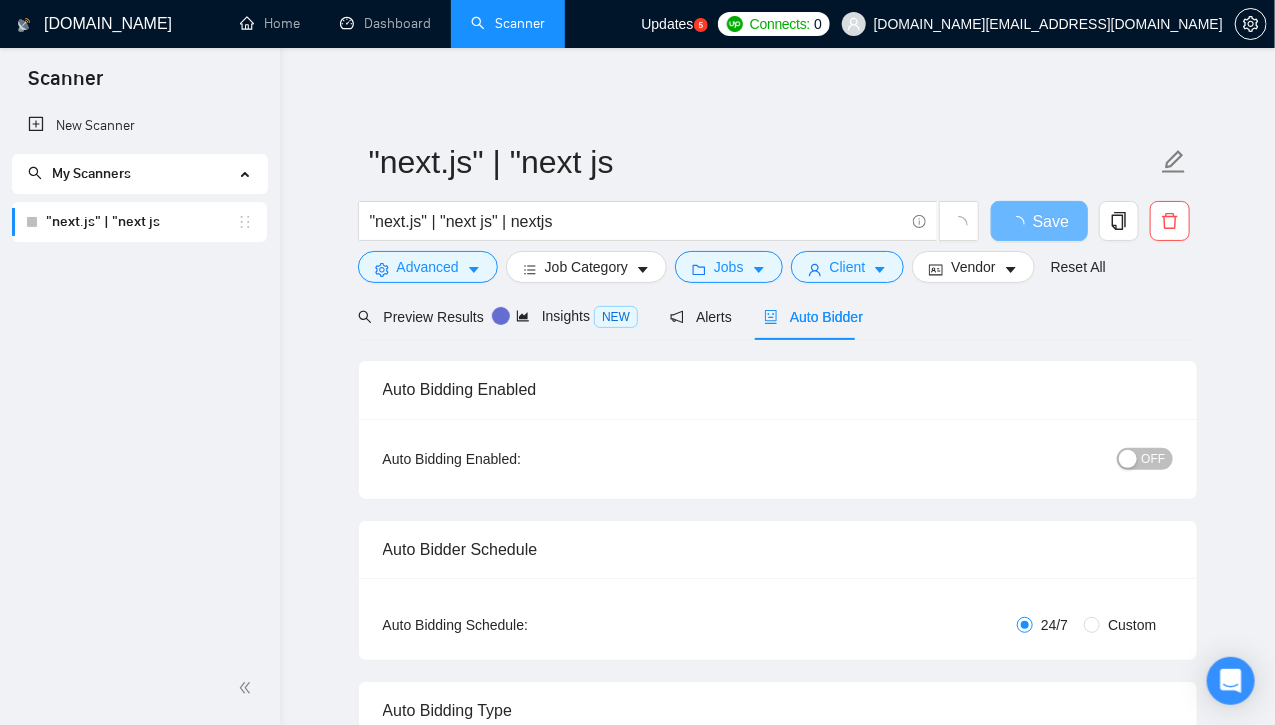 checkbox on "true" 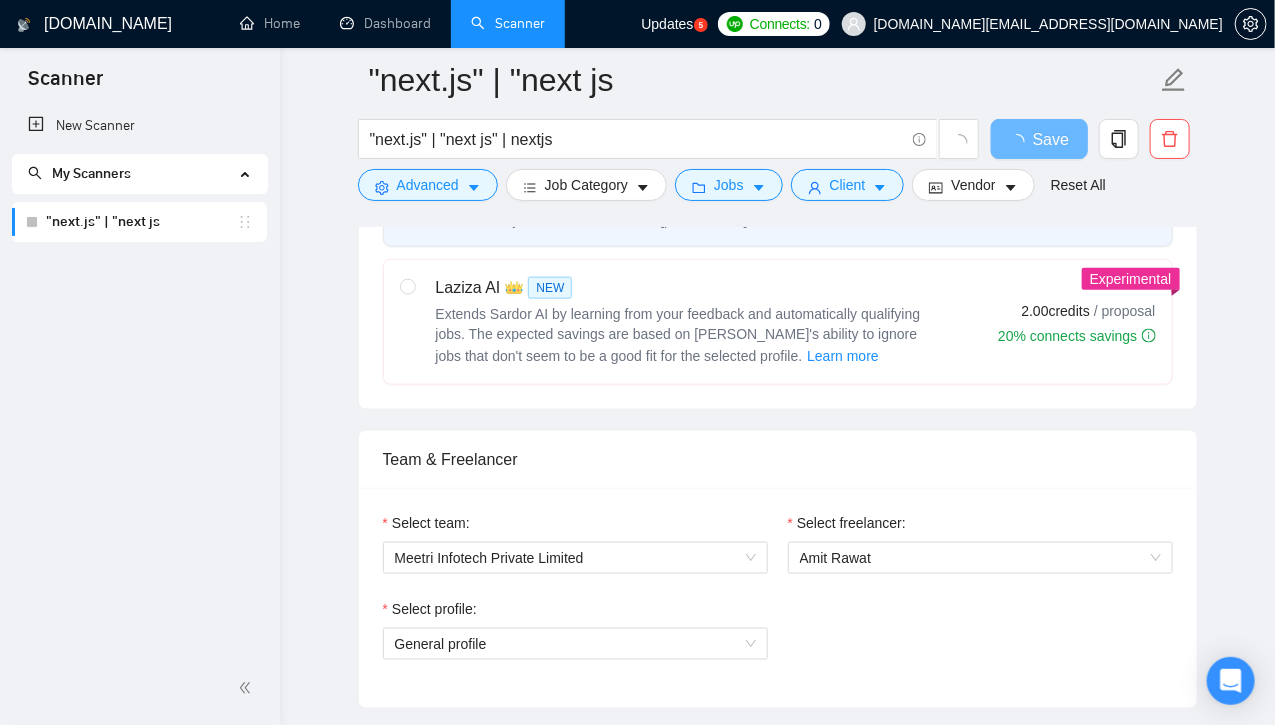 scroll, scrollTop: 929, scrollLeft: 0, axis: vertical 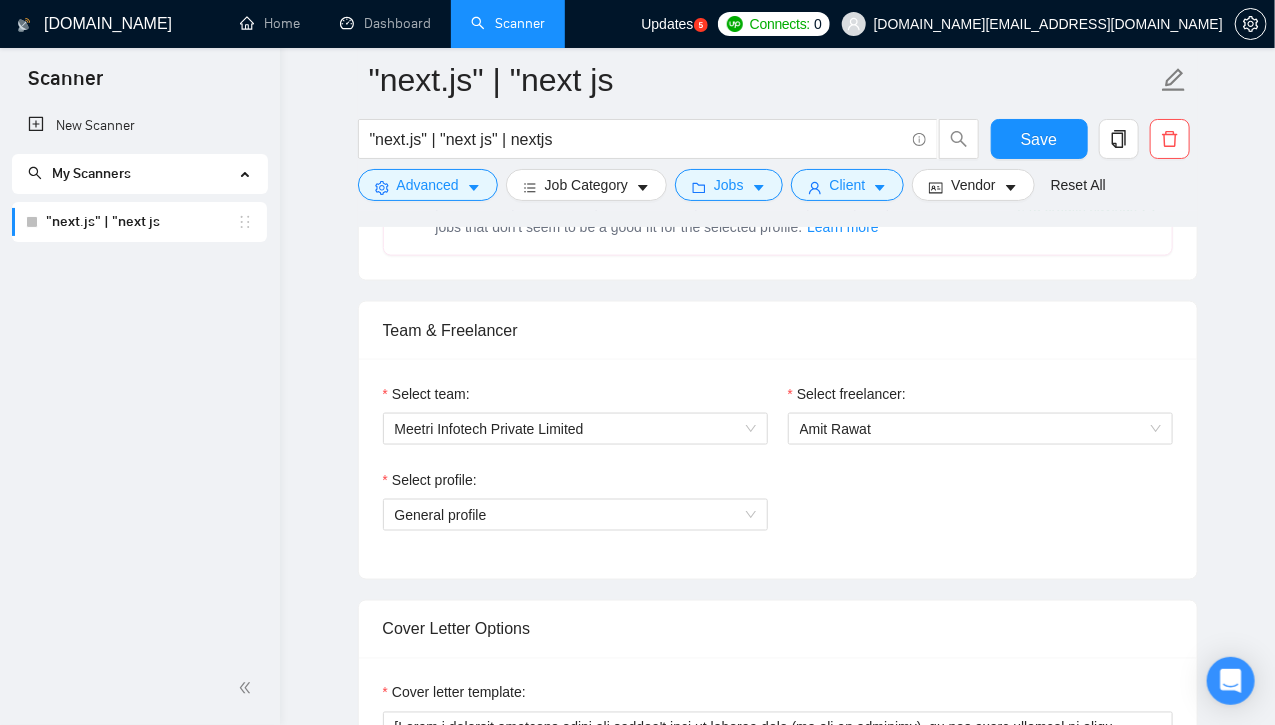 type 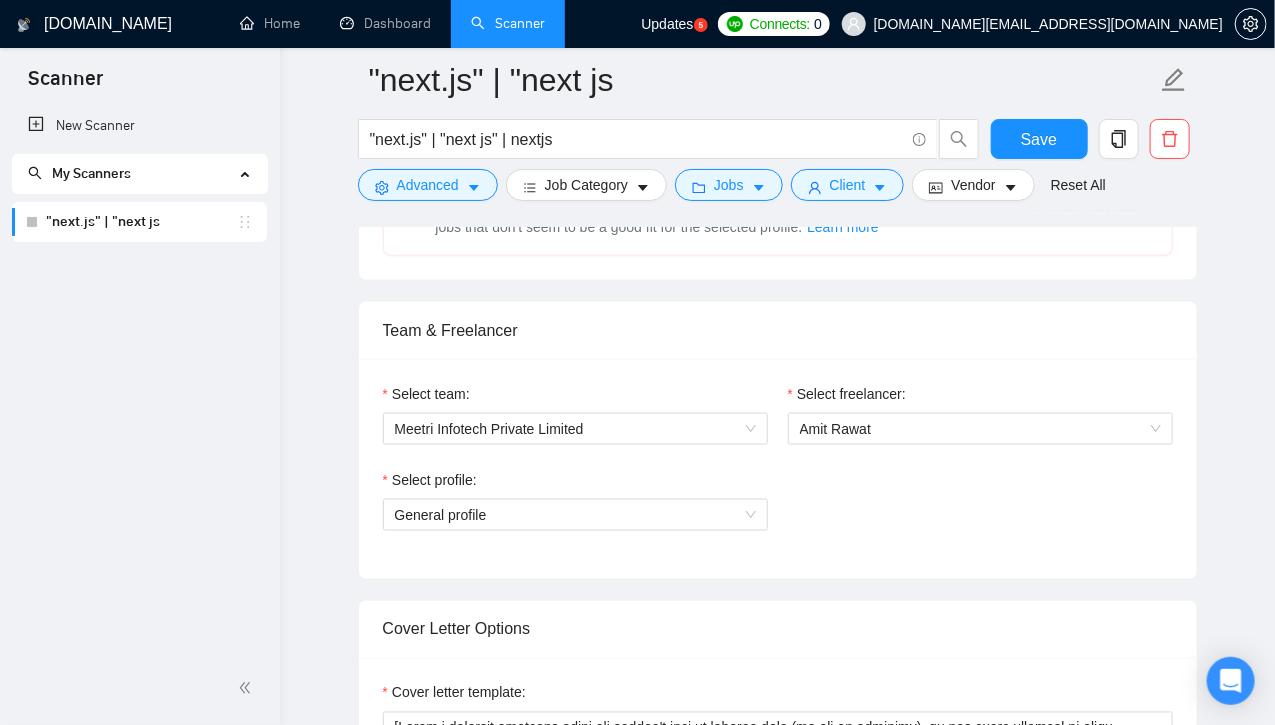 scroll, scrollTop: 1041, scrollLeft: 0, axis: vertical 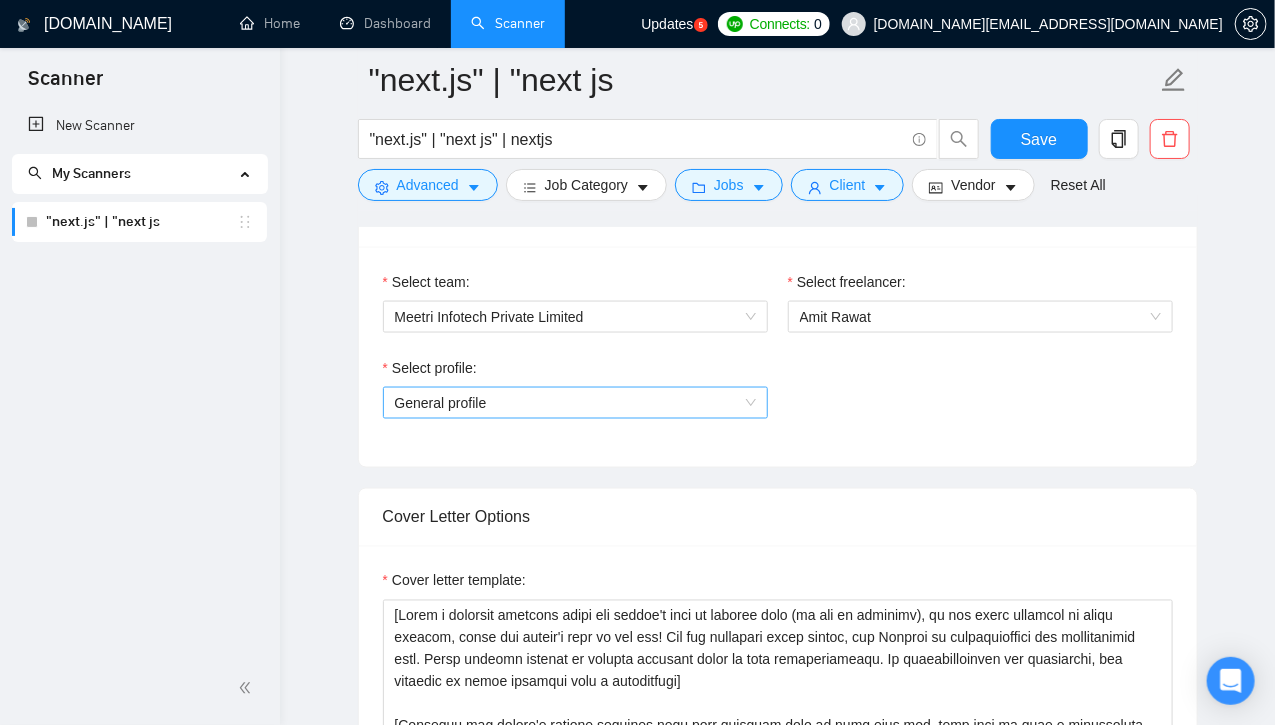 click on "General profile" at bounding box center [575, 403] 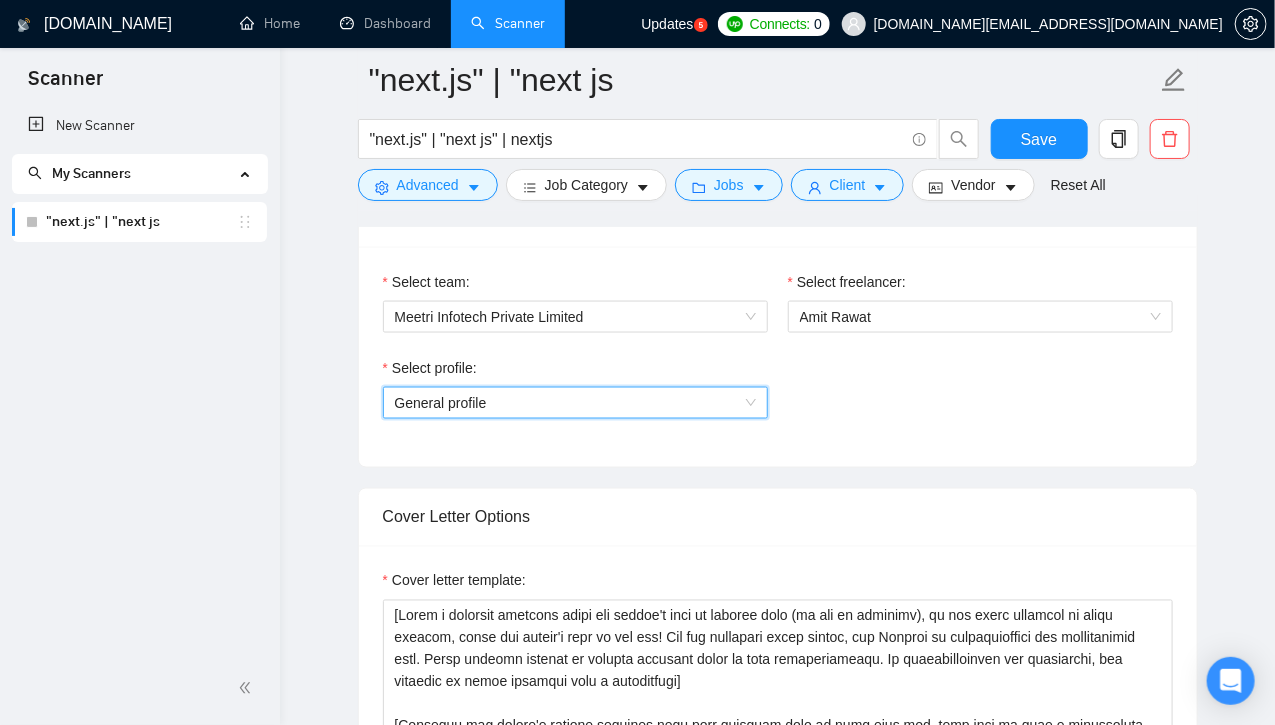 click on "General profile" at bounding box center [575, 403] 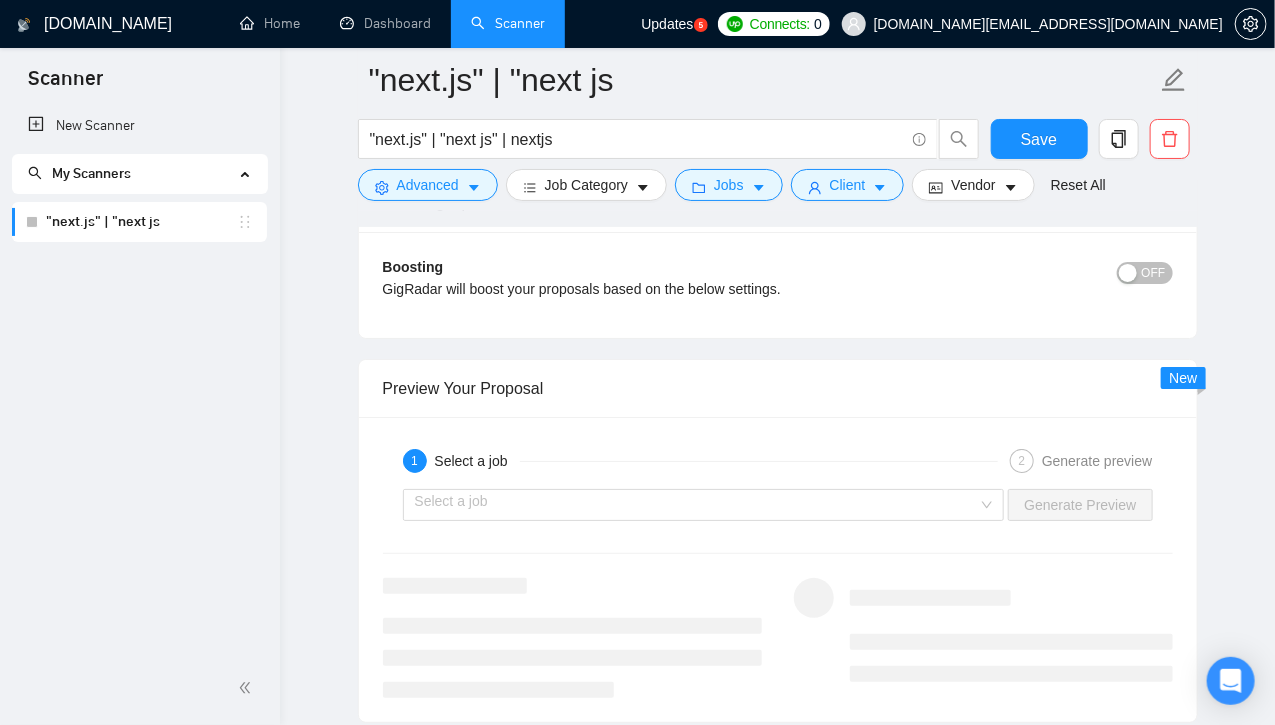 scroll, scrollTop: 2825, scrollLeft: 0, axis: vertical 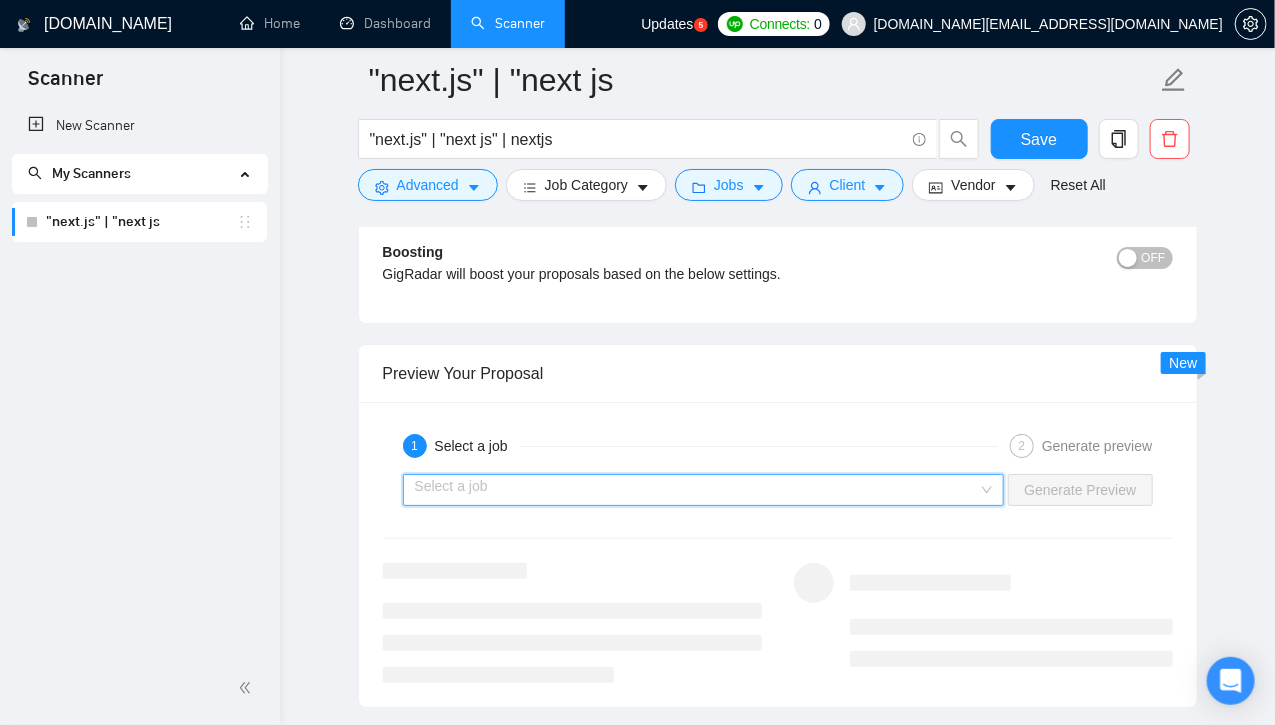 click at bounding box center (697, 490) 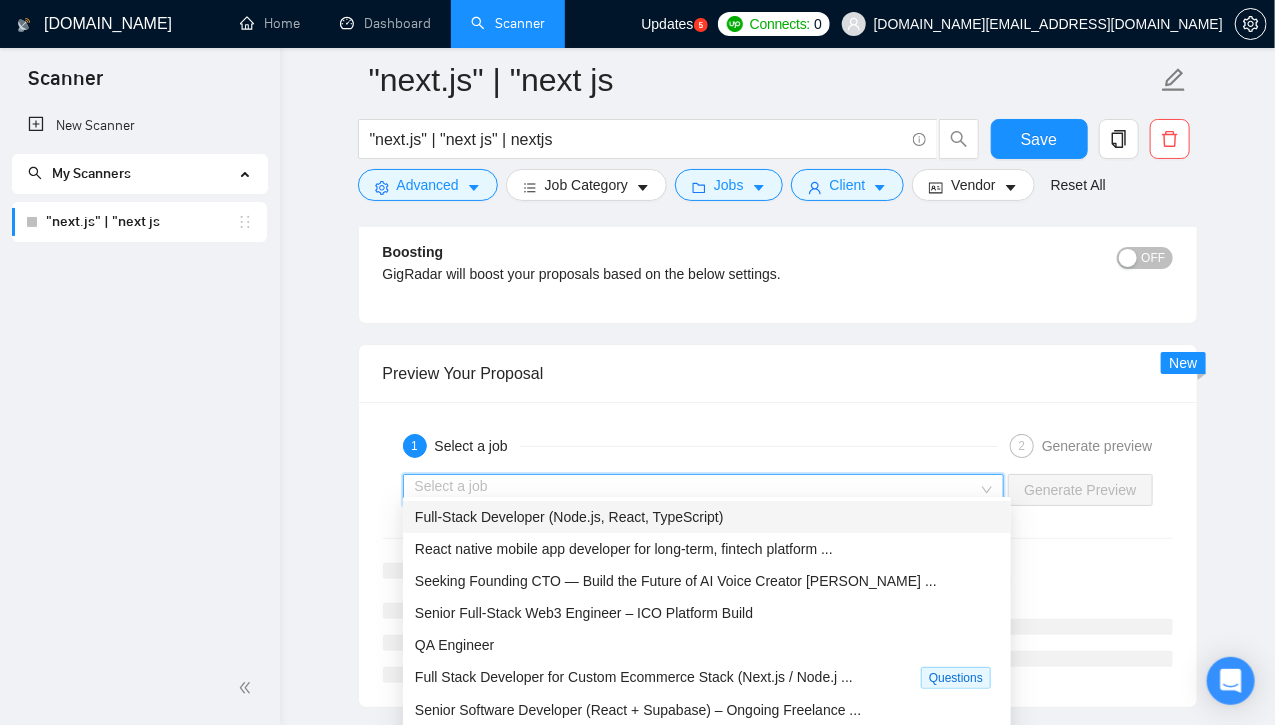 click on "Full-Stack Developer (Node.js, React, TypeScript)" at bounding box center (707, 517) 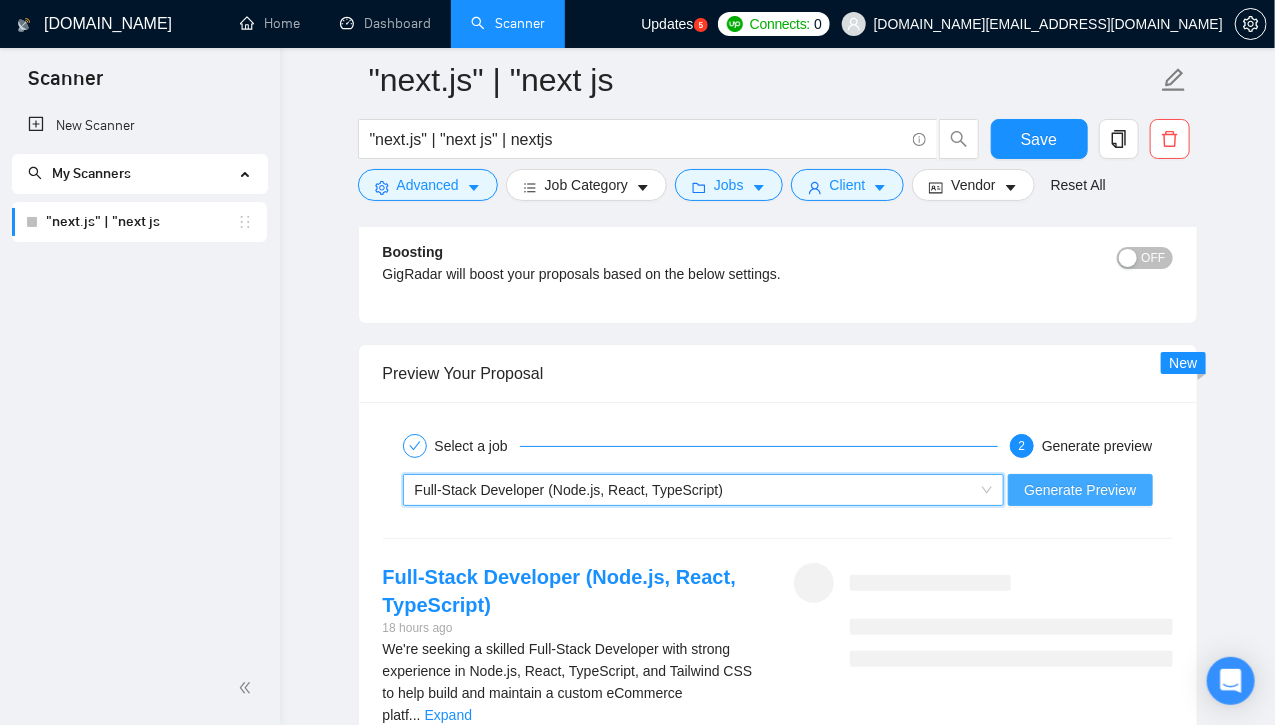 click on "Generate Preview" at bounding box center (1080, 490) 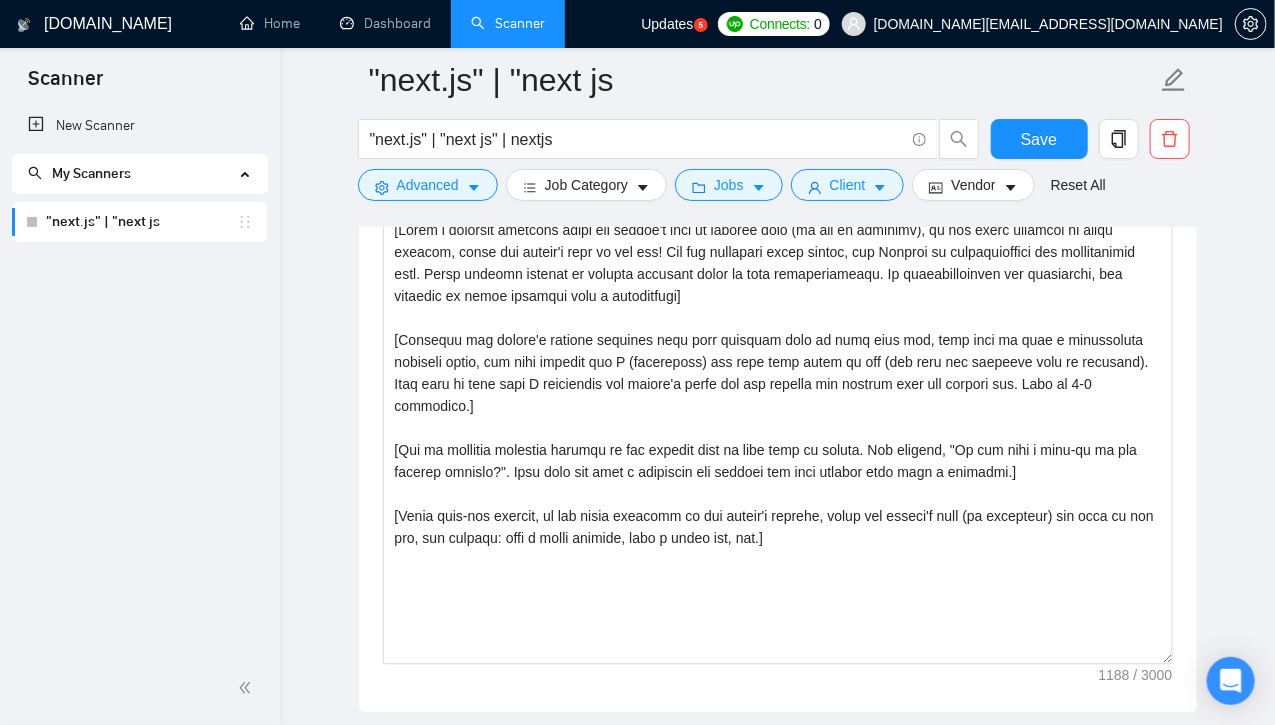 scroll, scrollTop: 1398, scrollLeft: 0, axis: vertical 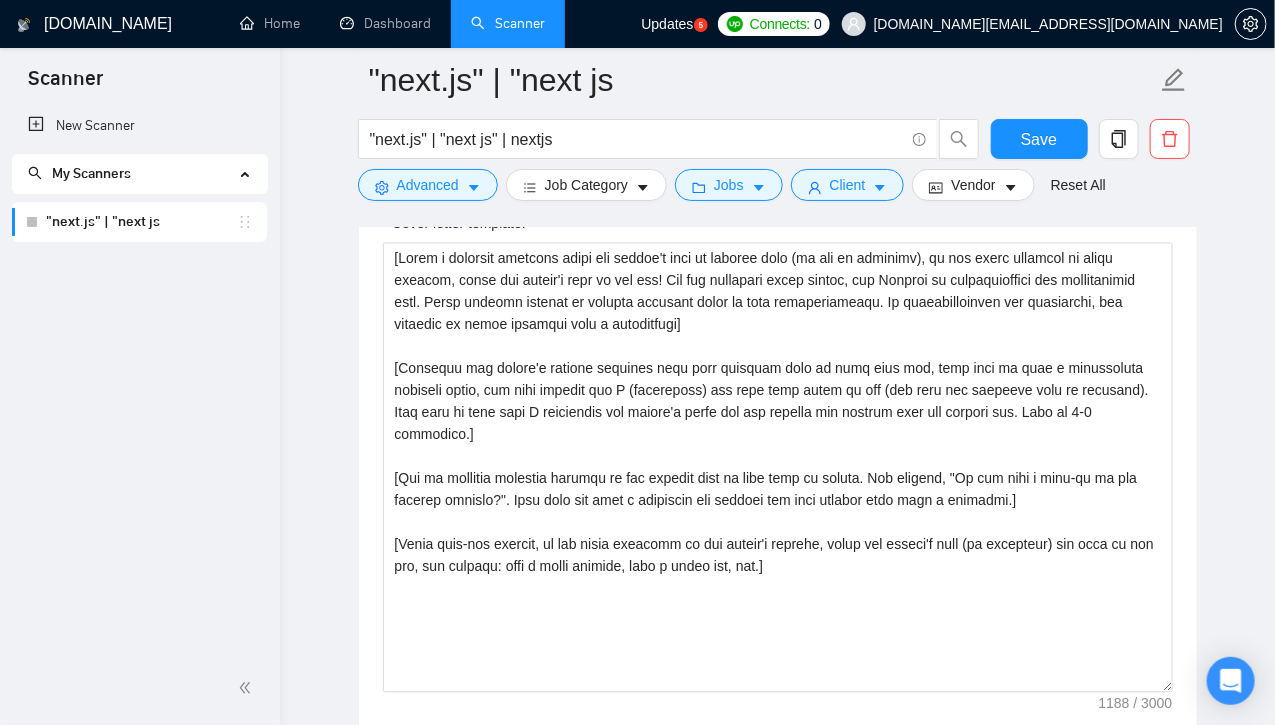 click on "Updates" at bounding box center [667, 24] 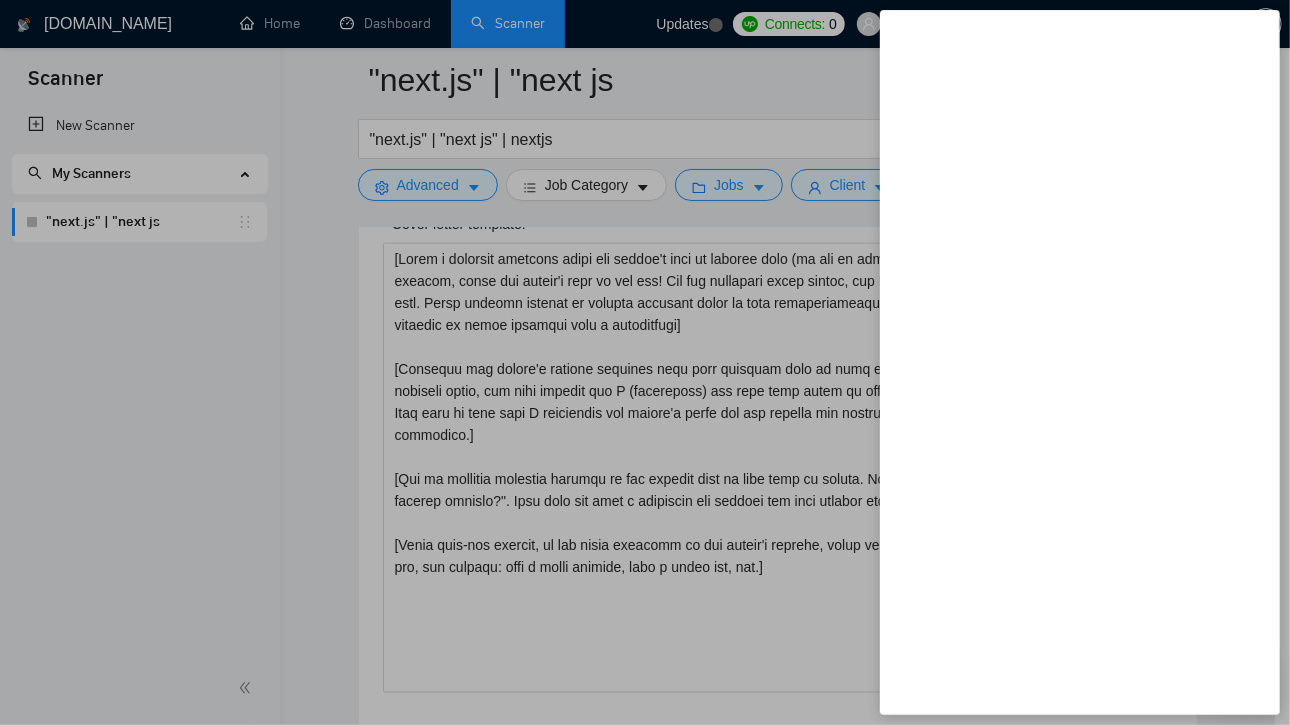 click at bounding box center [645, 362] 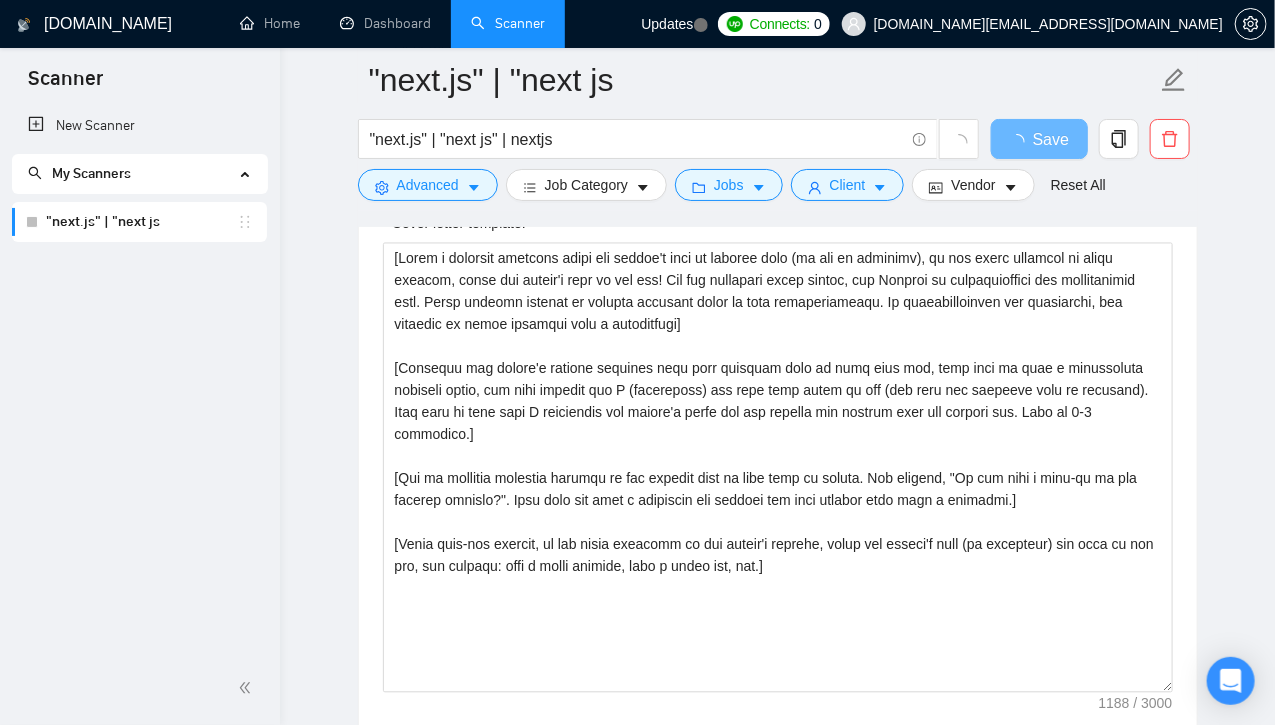 scroll, scrollTop: 1398, scrollLeft: 0, axis: vertical 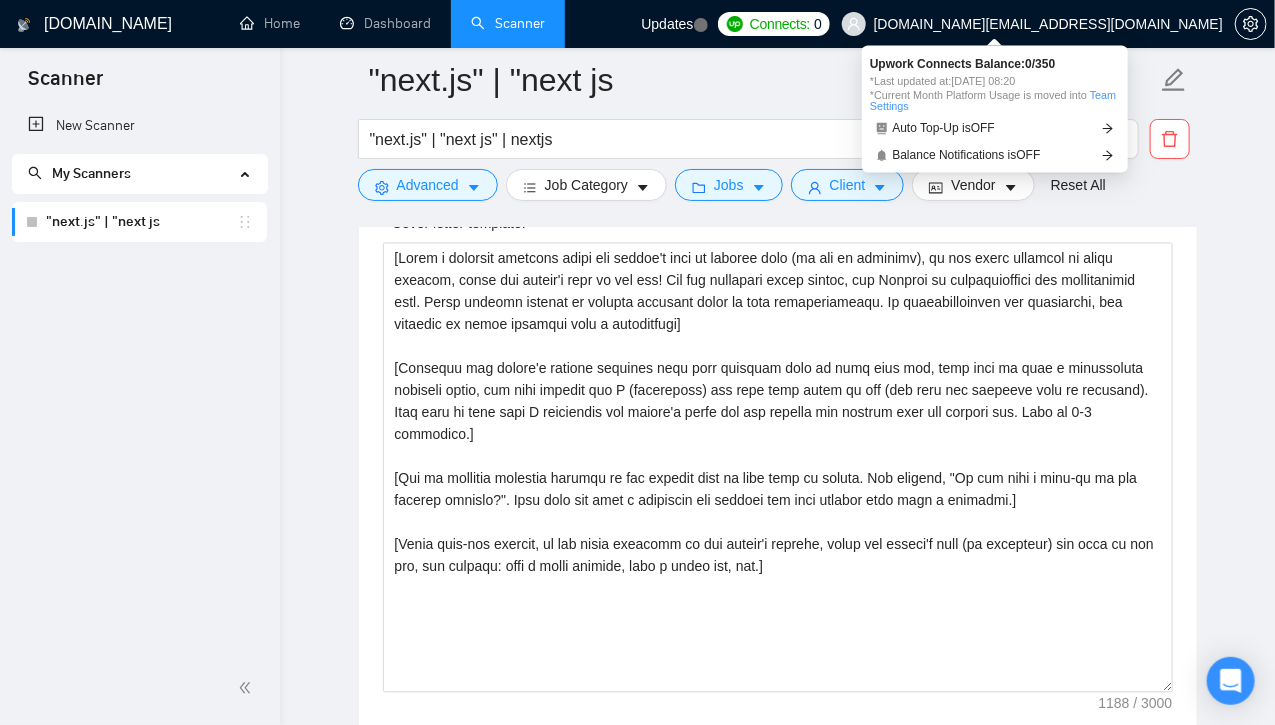 type 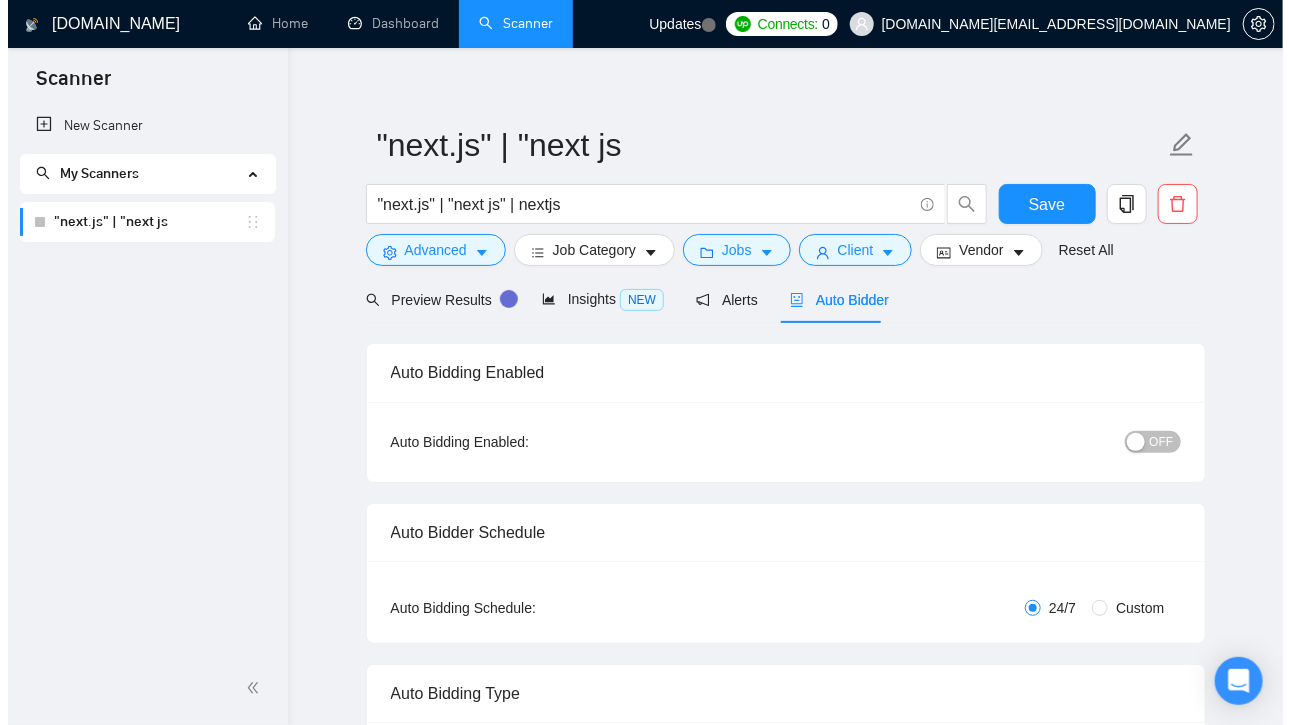 scroll, scrollTop: 20, scrollLeft: 0, axis: vertical 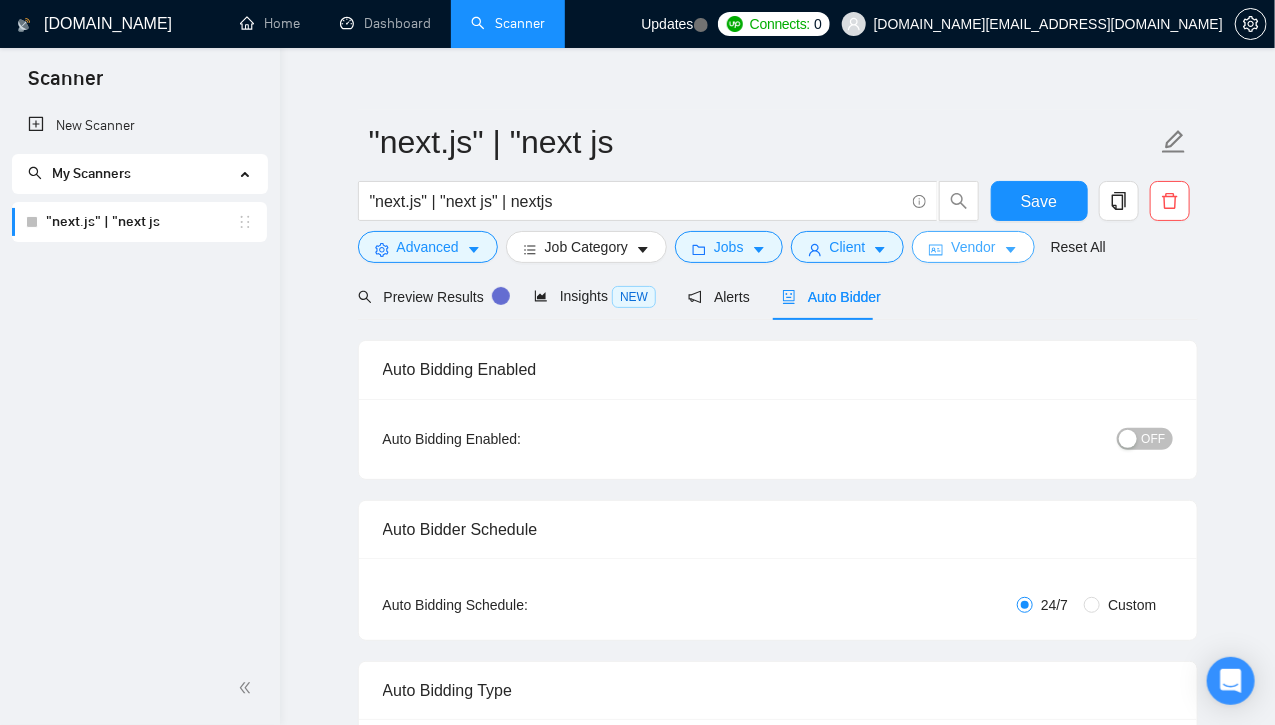 click 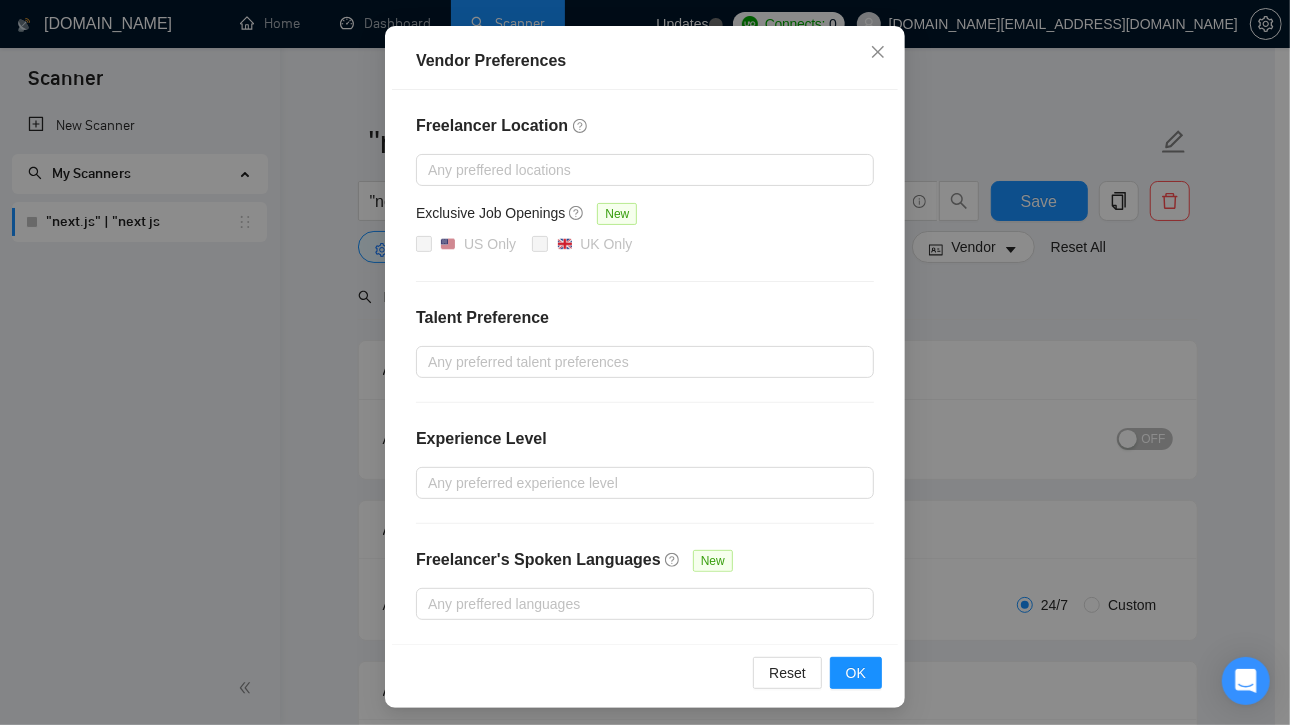 scroll, scrollTop: 94, scrollLeft: 0, axis: vertical 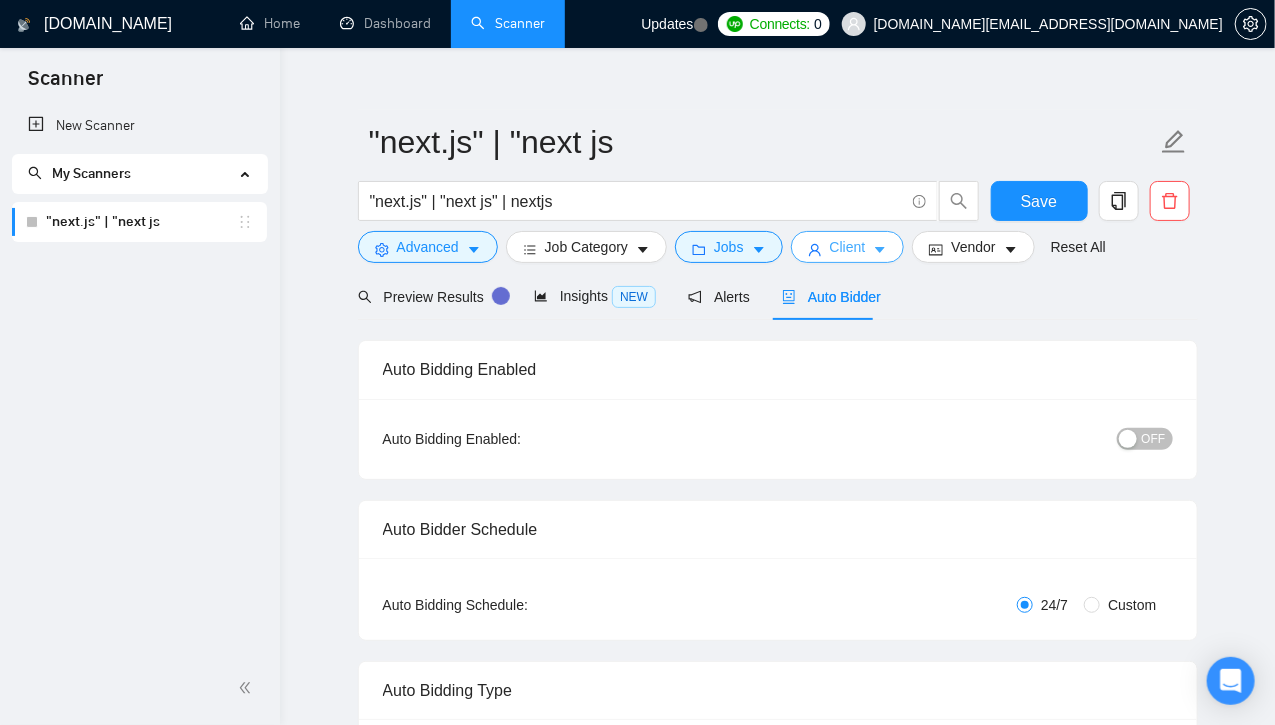 click 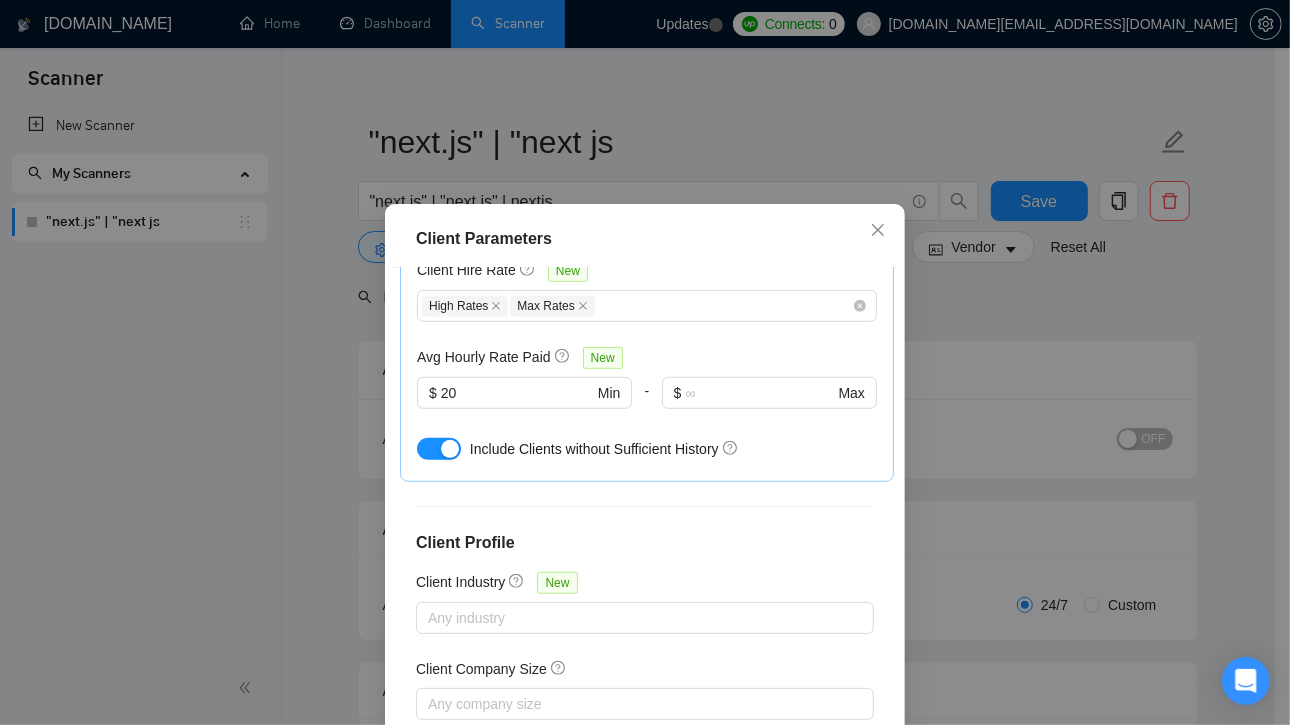 scroll, scrollTop: 762, scrollLeft: 0, axis: vertical 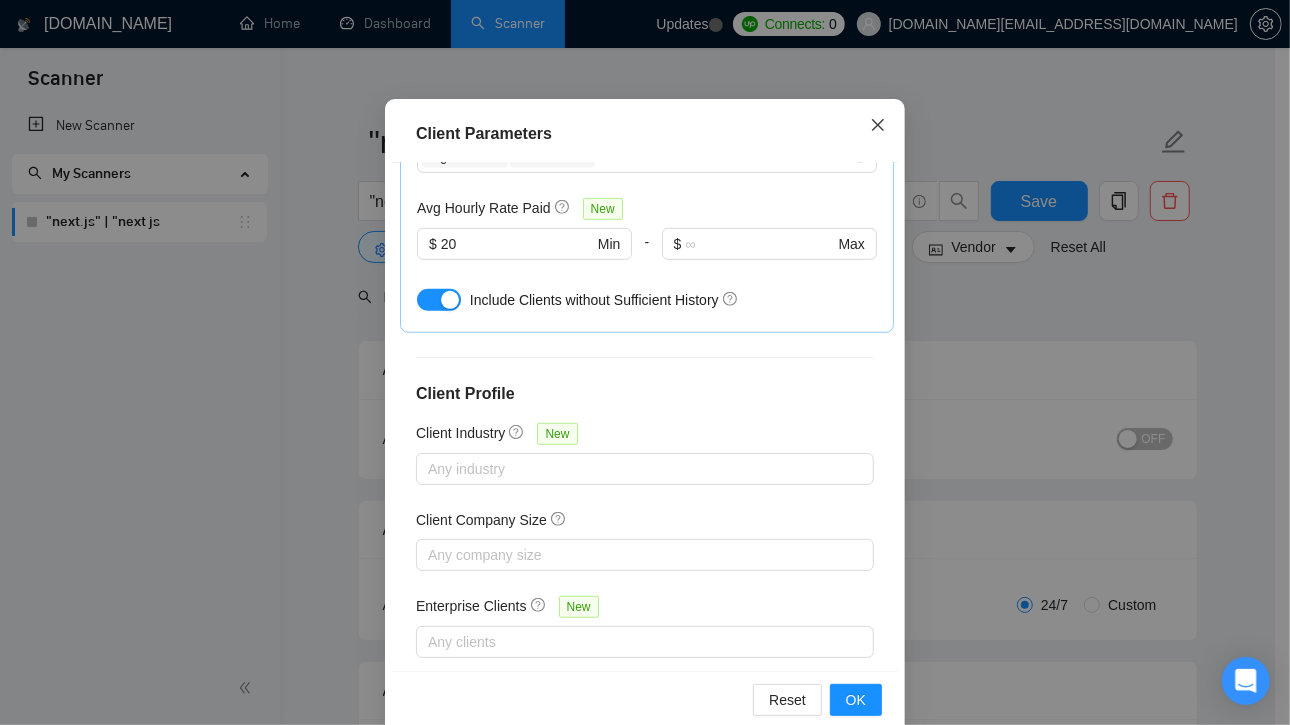 click at bounding box center [878, 126] 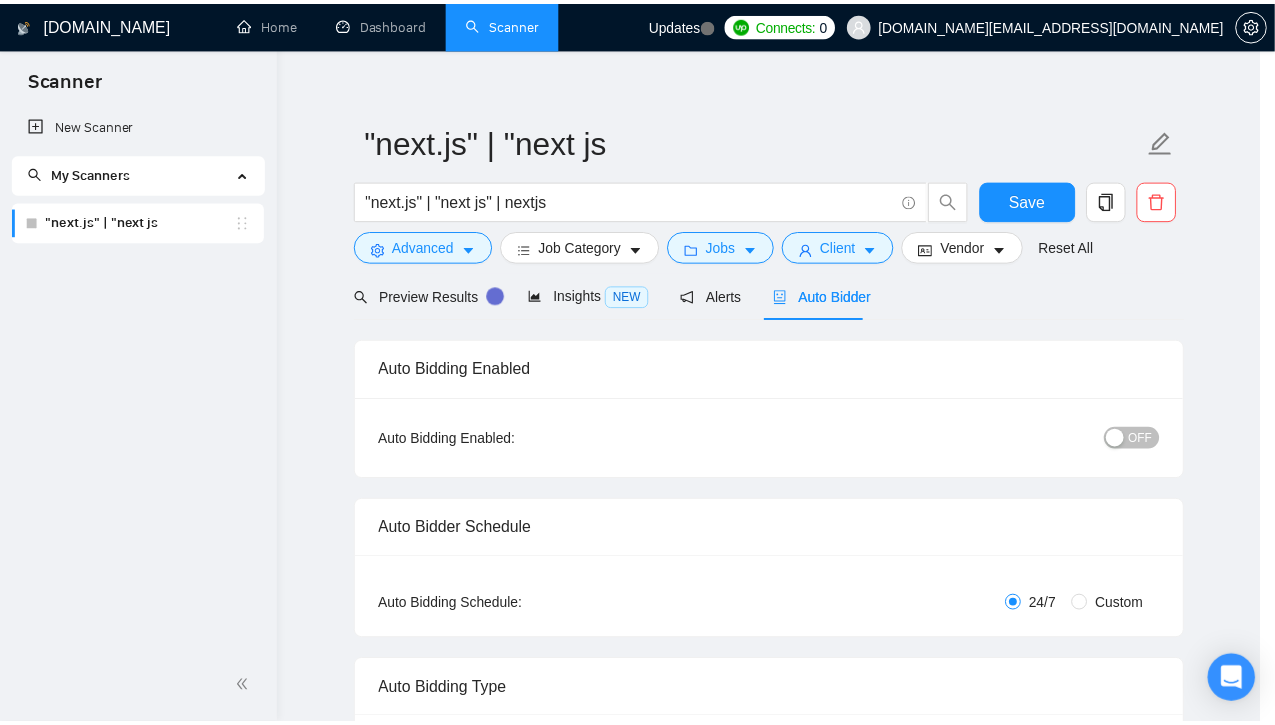 scroll, scrollTop: 53, scrollLeft: 0, axis: vertical 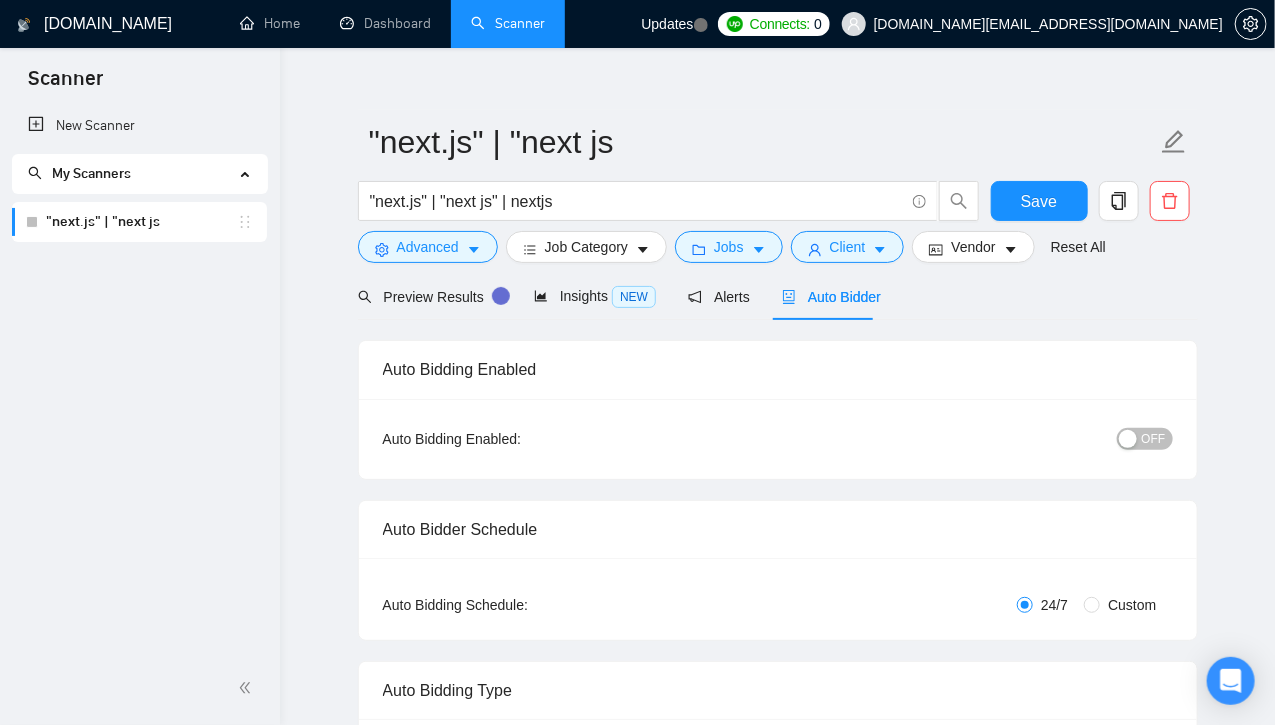 click on "Updates" at bounding box center [674, 24] 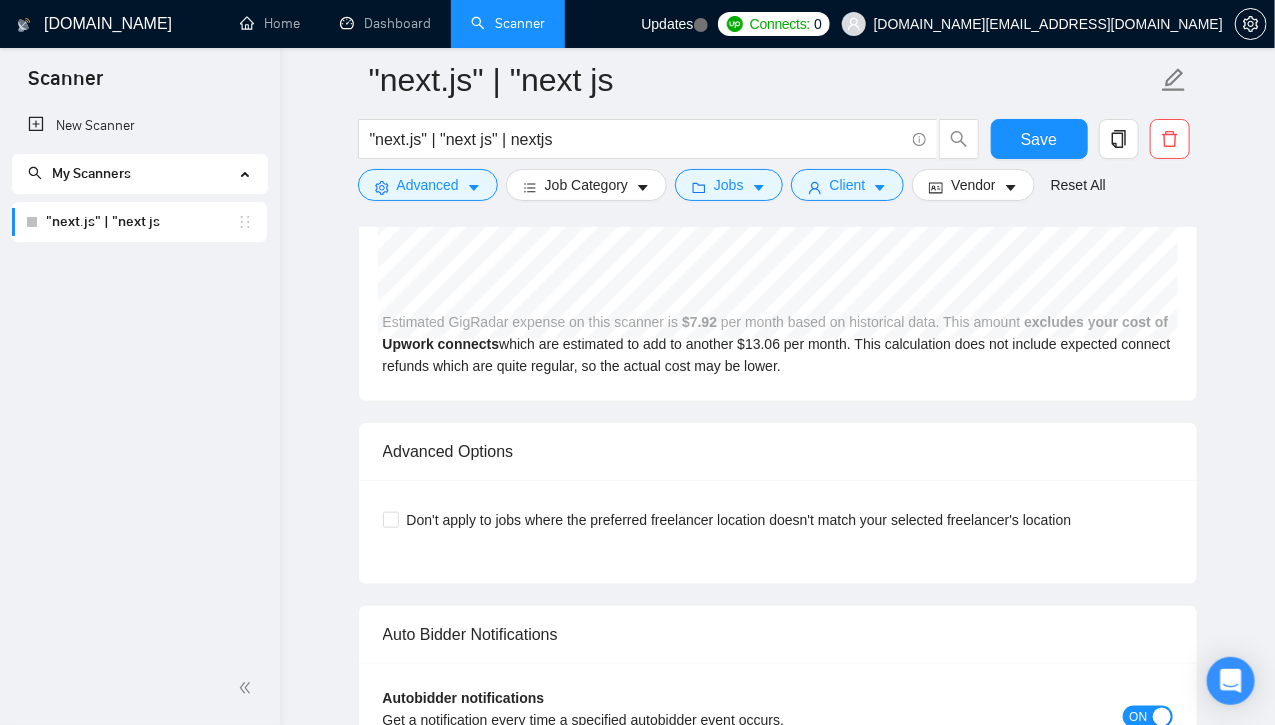 scroll, scrollTop: 3525, scrollLeft: 0, axis: vertical 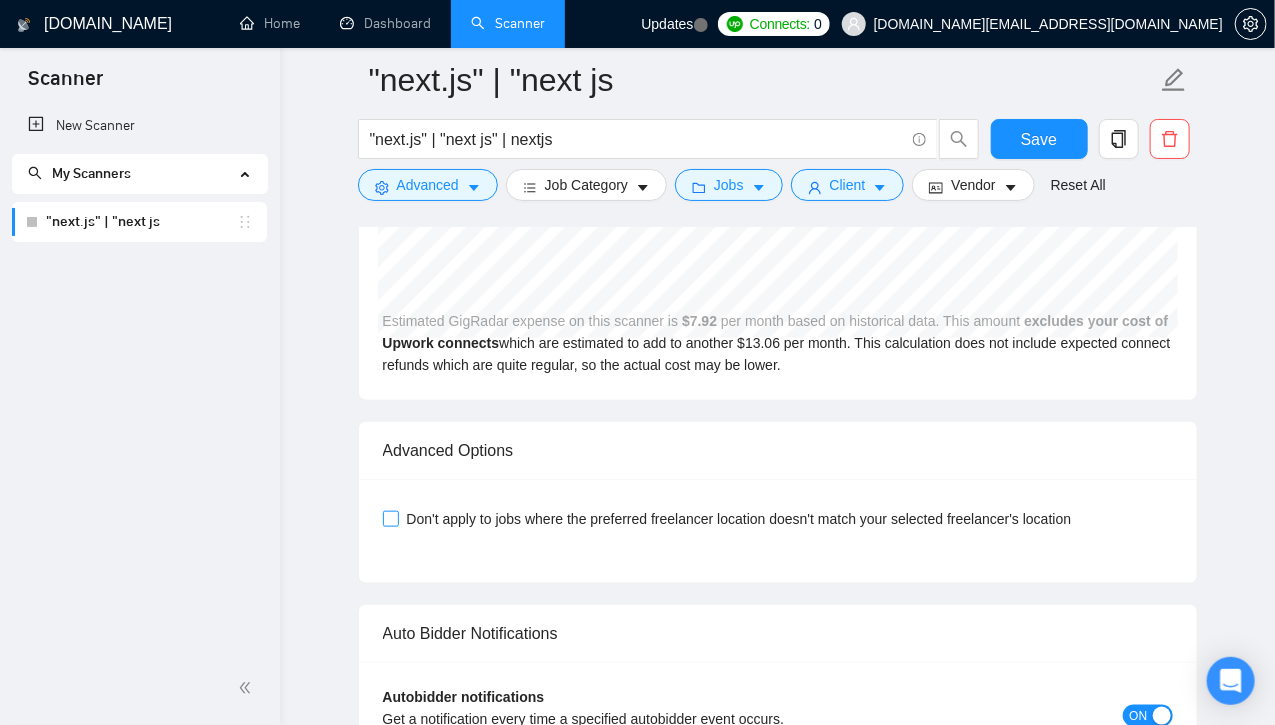click on "Don't apply to jobs where the preferred freelancer location doesn't match your selected freelancer's location" at bounding box center (390, 518) 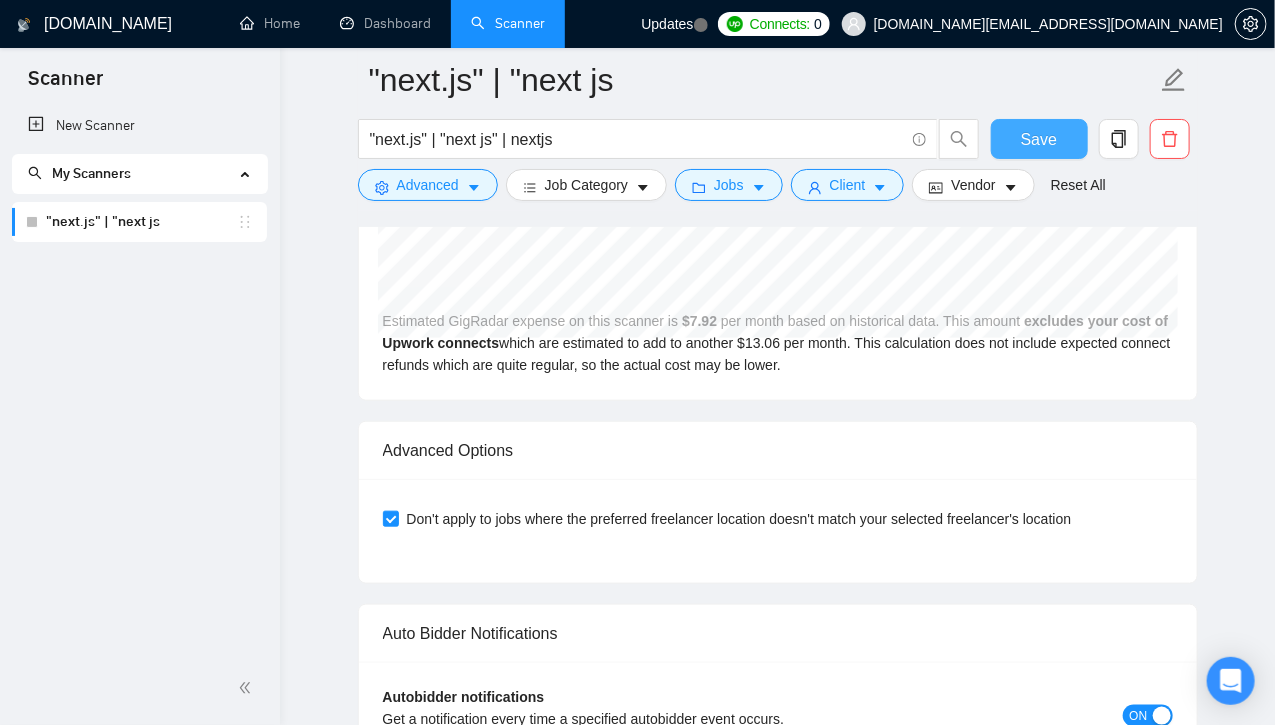 click on "Save" at bounding box center [1039, 139] 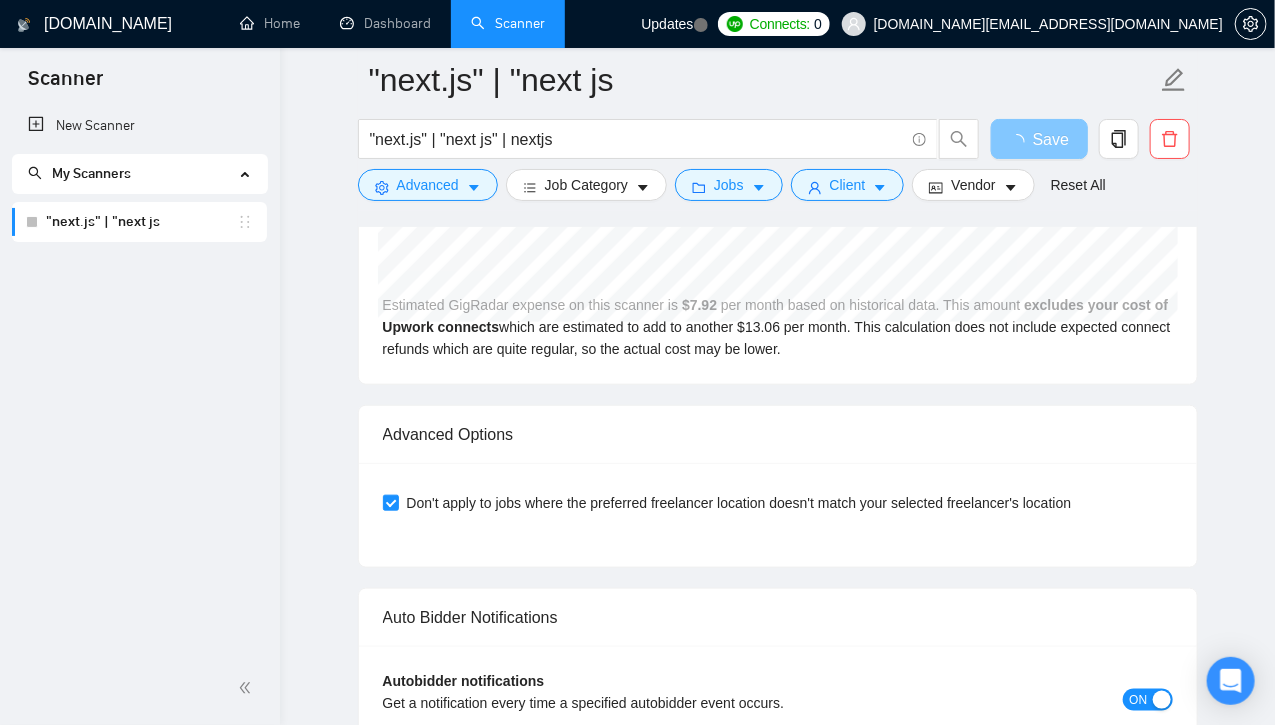 scroll, scrollTop: 3532, scrollLeft: 0, axis: vertical 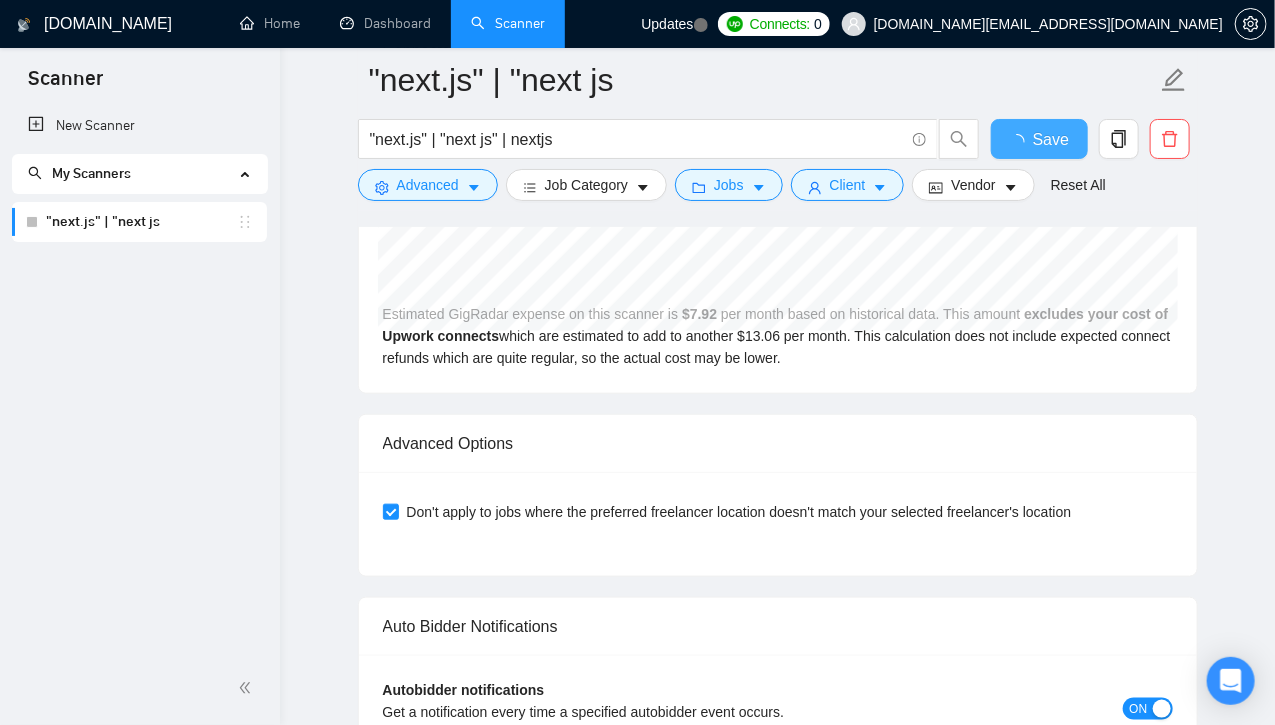 type 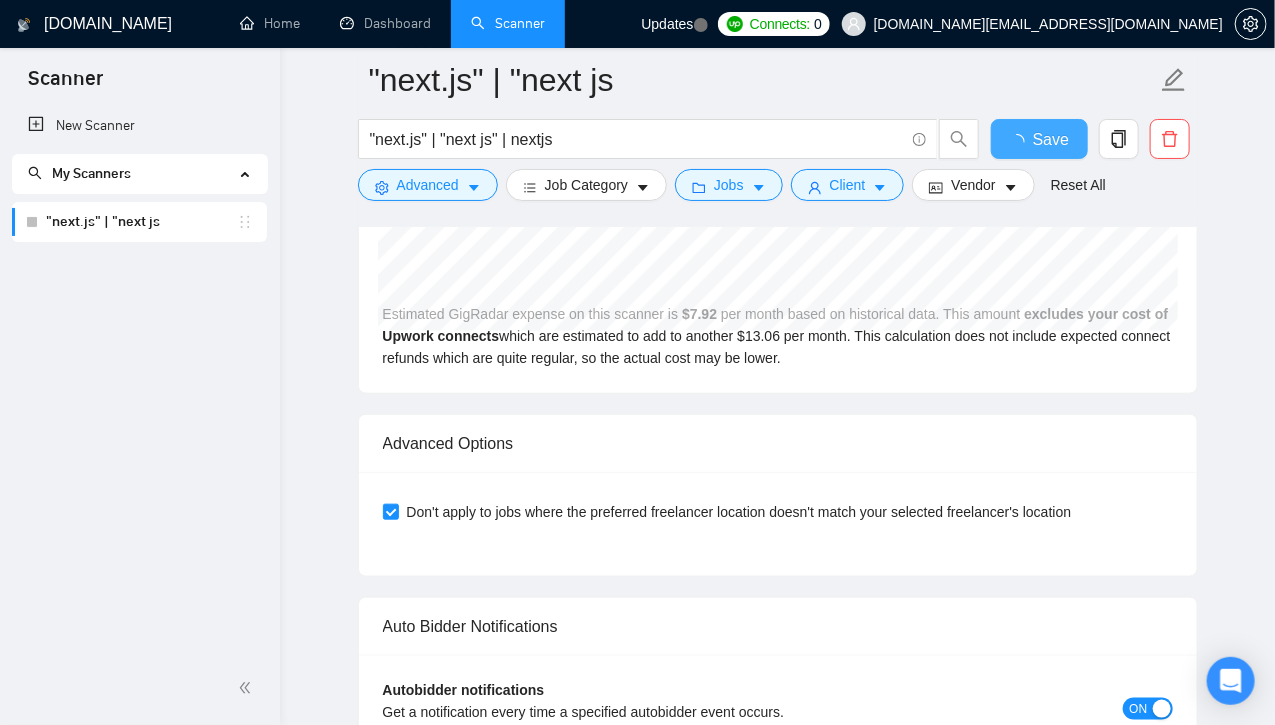 checkbox on "true" 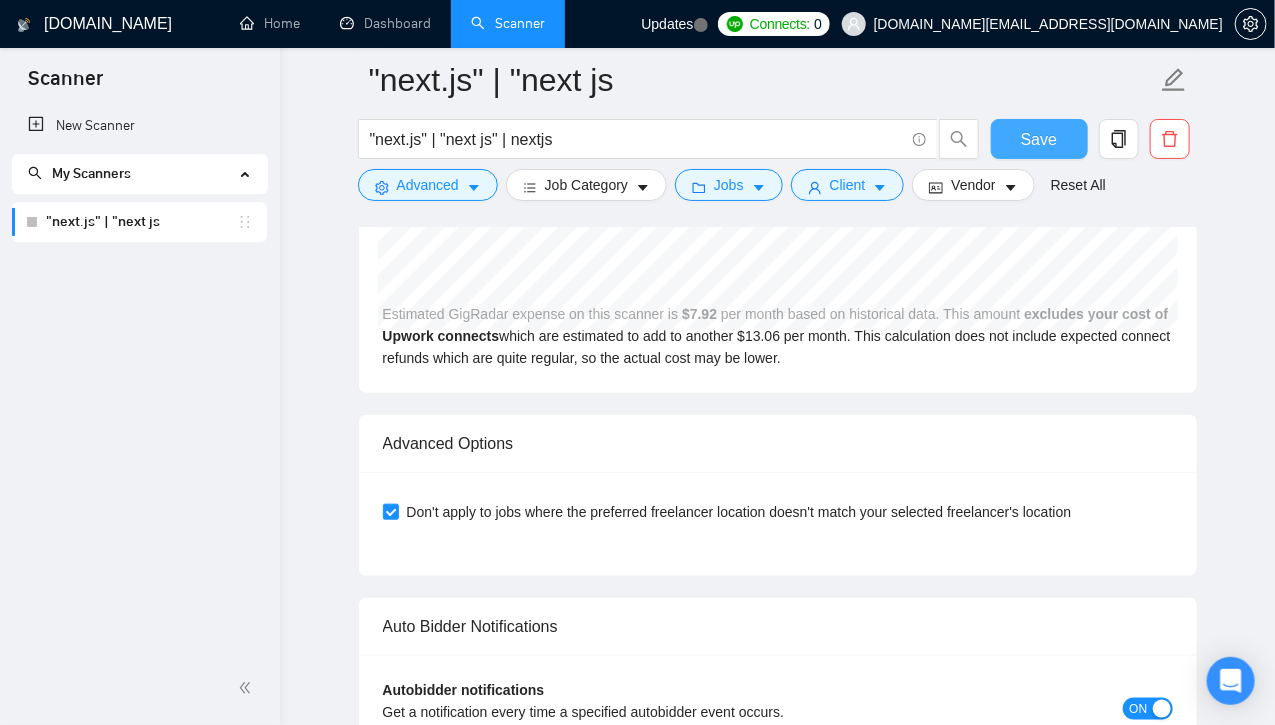 type 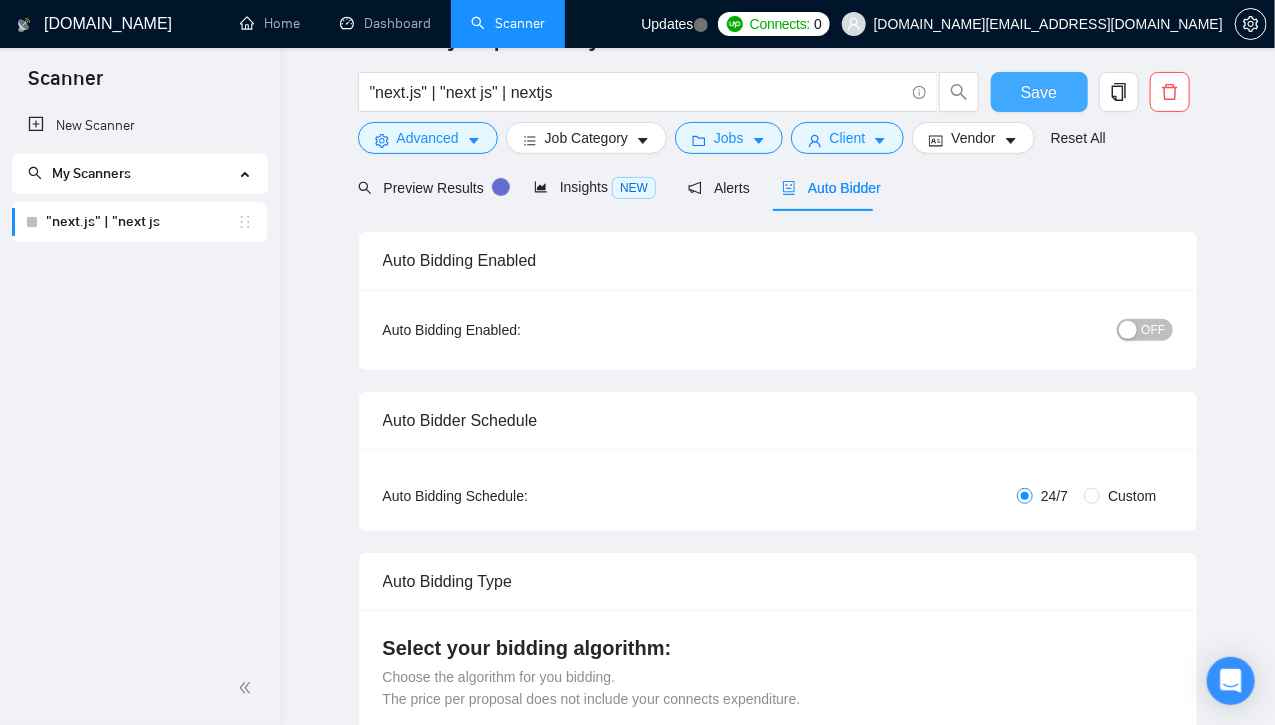 scroll, scrollTop: 0, scrollLeft: 0, axis: both 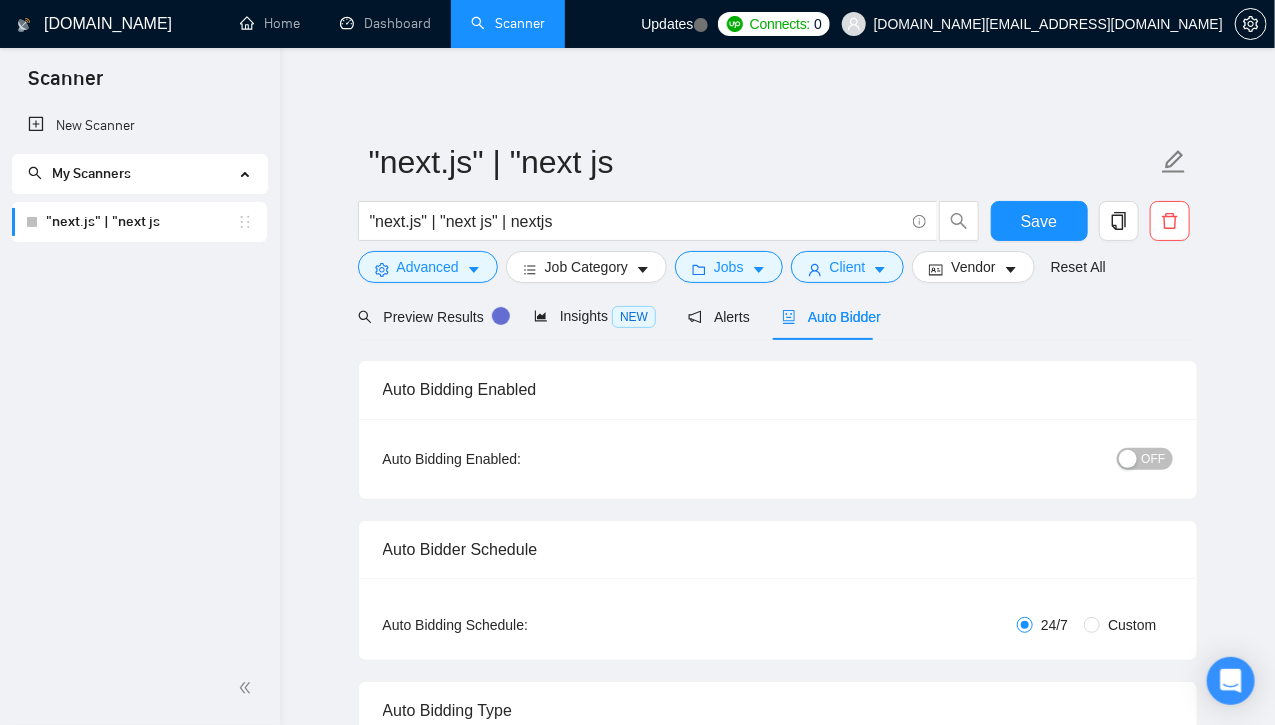 click on "OFF" at bounding box center (1154, 459) 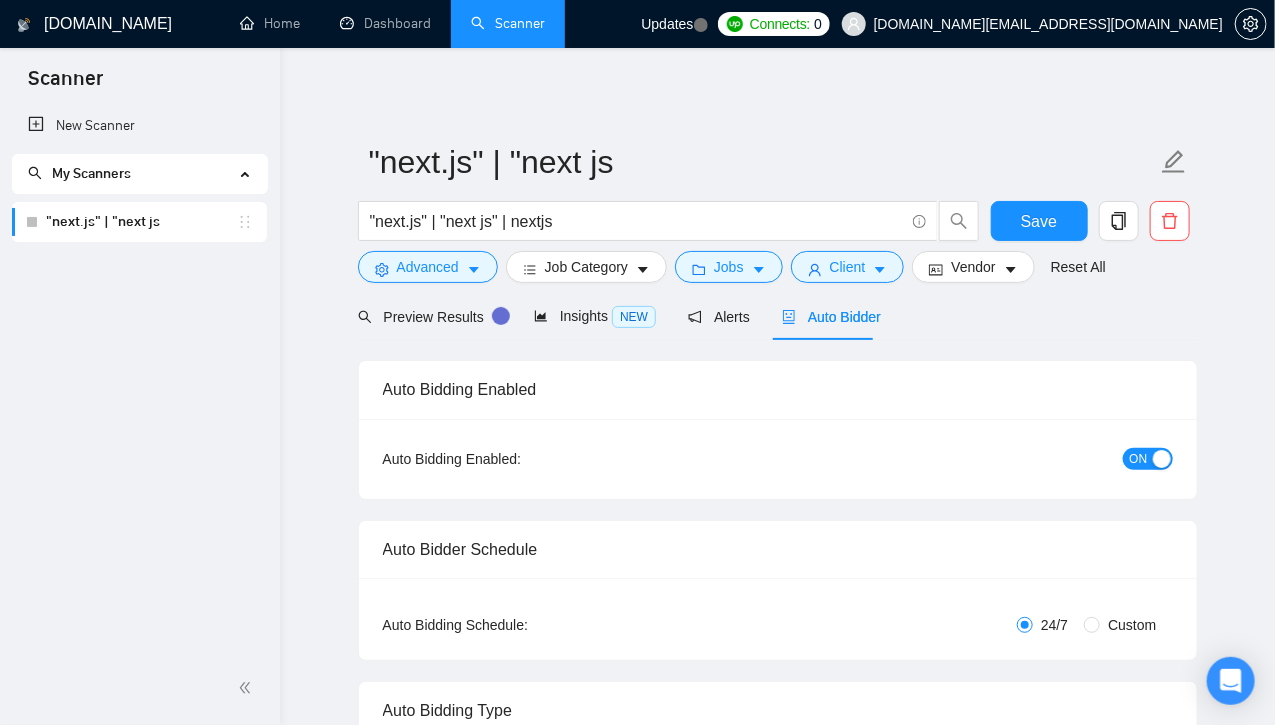 click on "ON" at bounding box center (1139, 459) 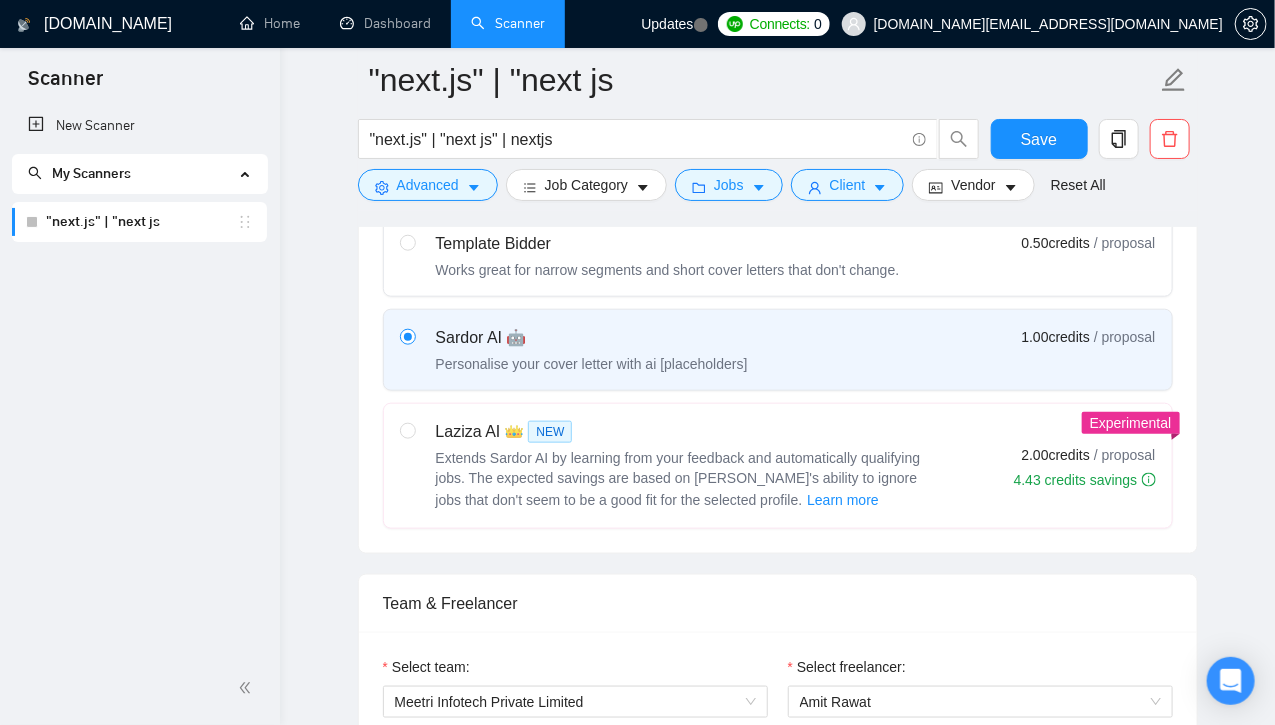 scroll, scrollTop: 962, scrollLeft: 0, axis: vertical 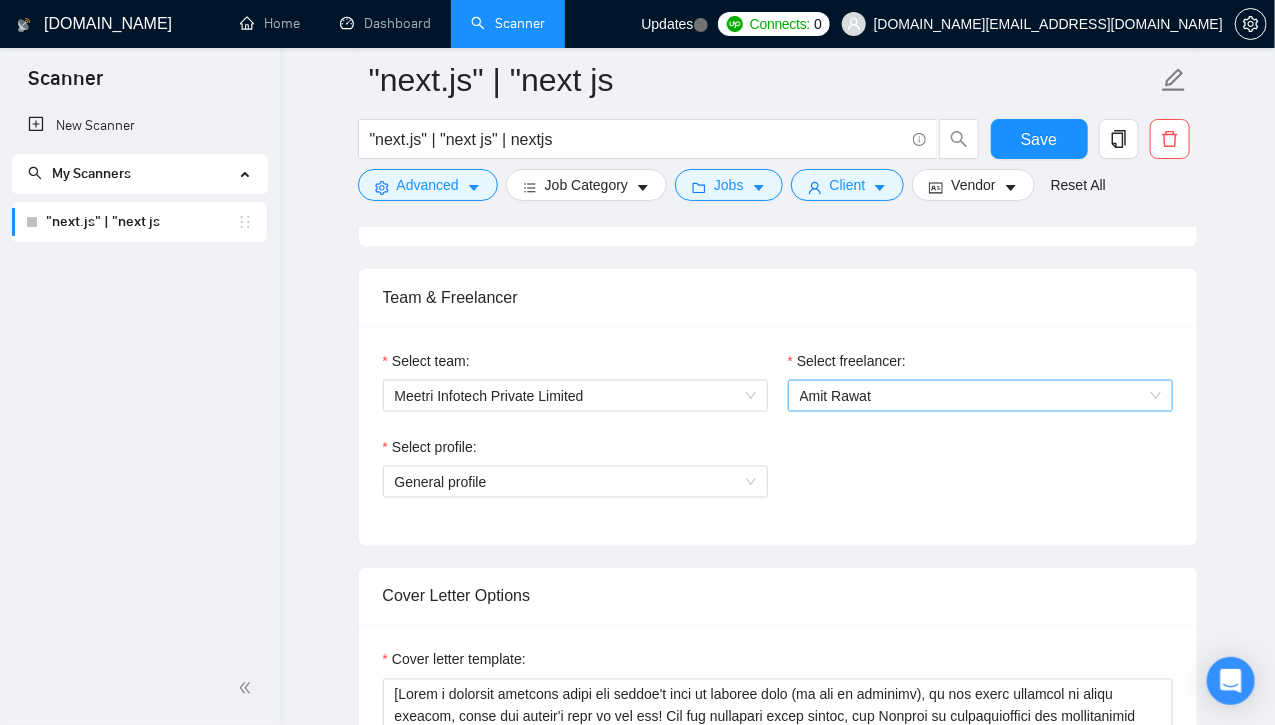 click on "Amit Rawat" at bounding box center [980, 396] 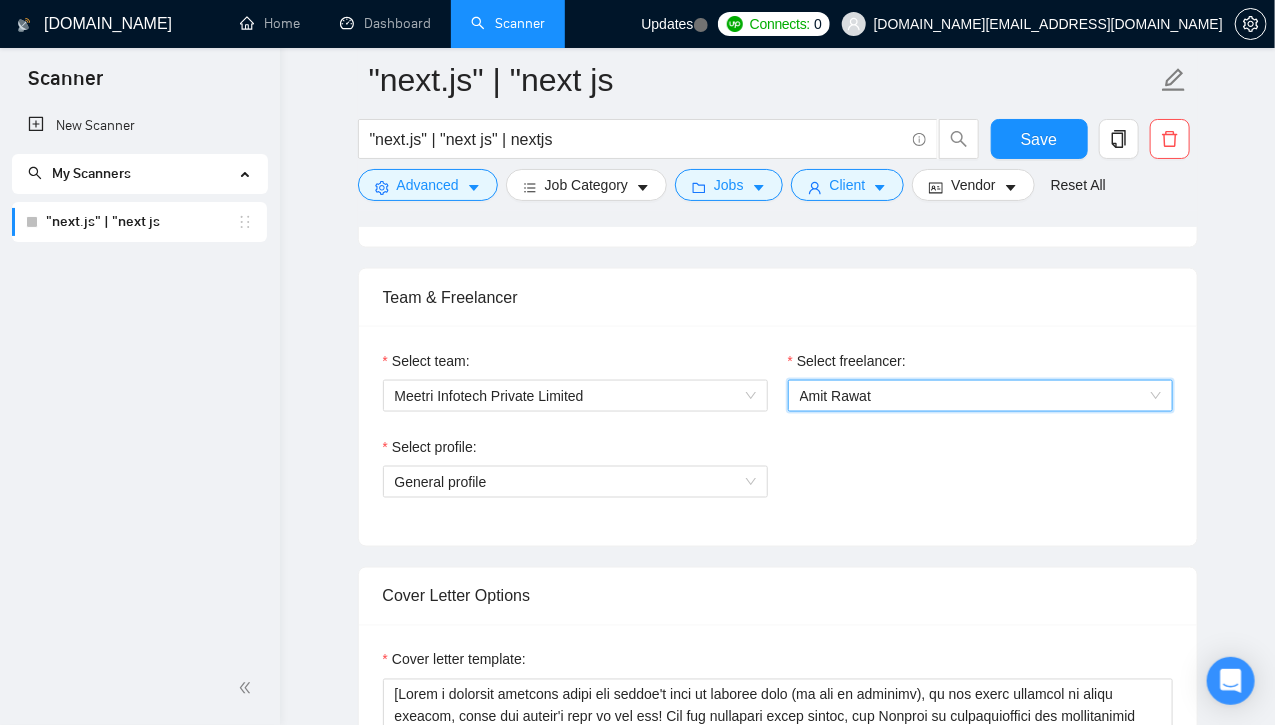 click on "Amit Rawat" at bounding box center (980, 396) 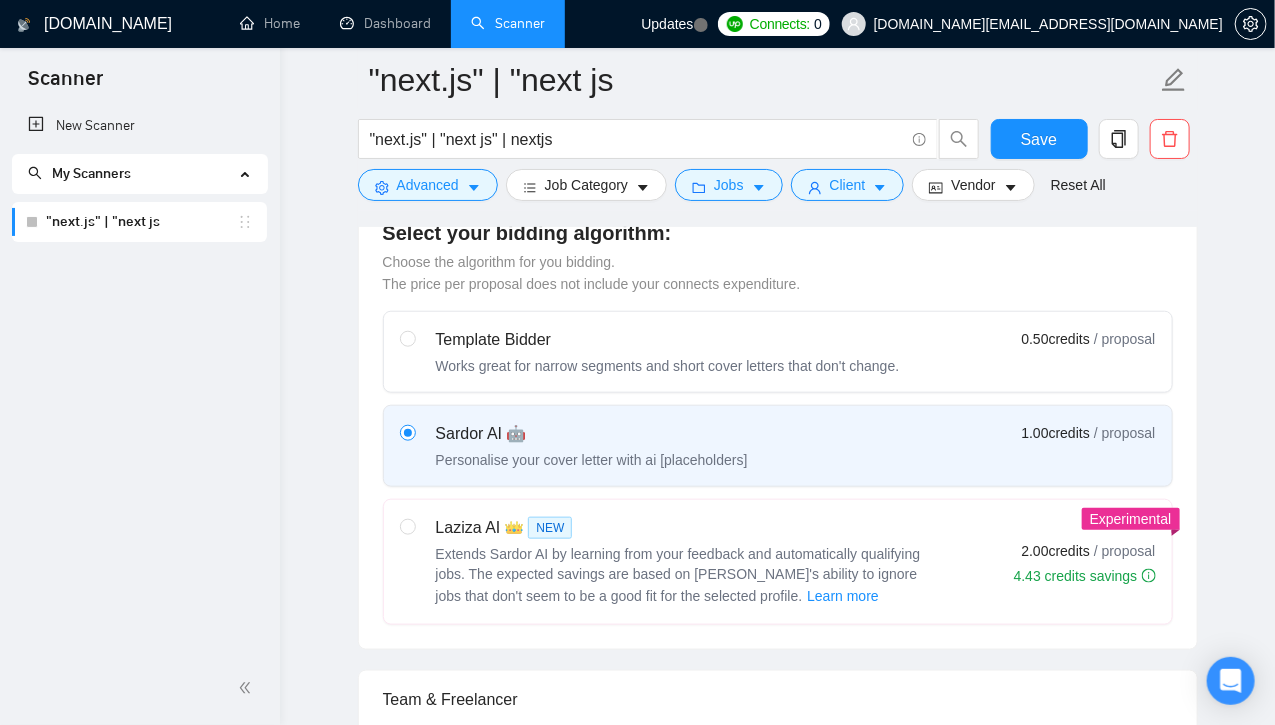 scroll, scrollTop: 0, scrollLeft: 0, axis: both 